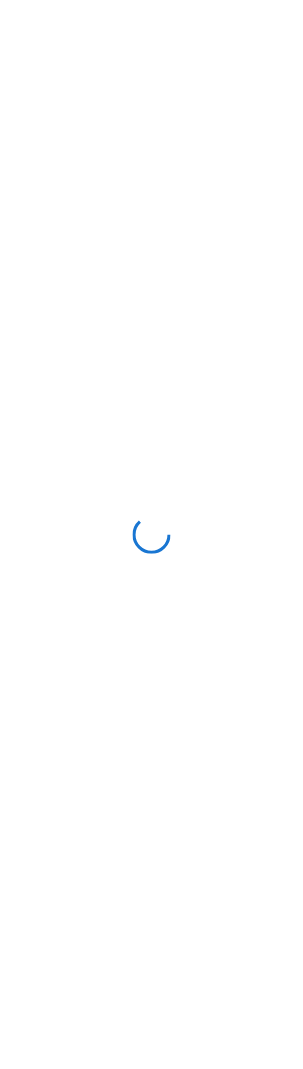 scroll, scrollTop: 0, scrollLeft: 0, axis: both 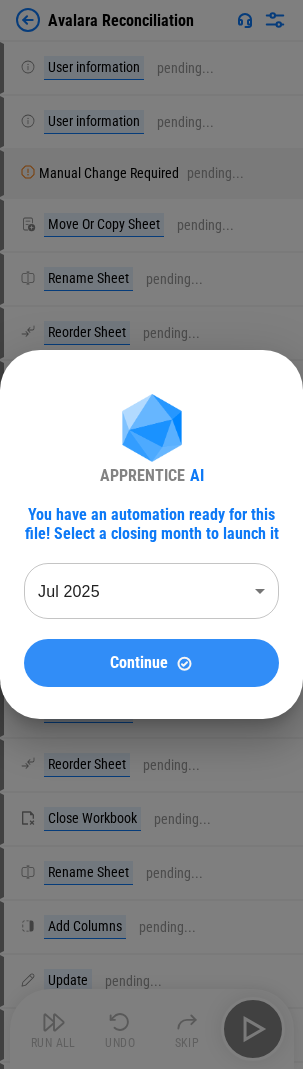 click on "Continue" at bounding box center [151, 663] 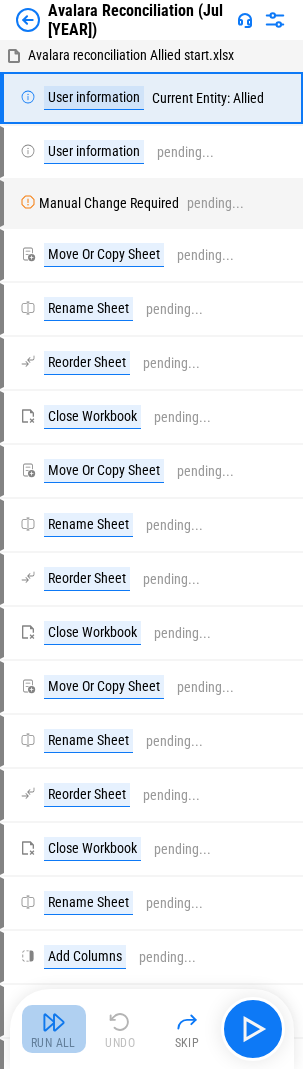 click on "Run All" at bounding box center [53, 1043] 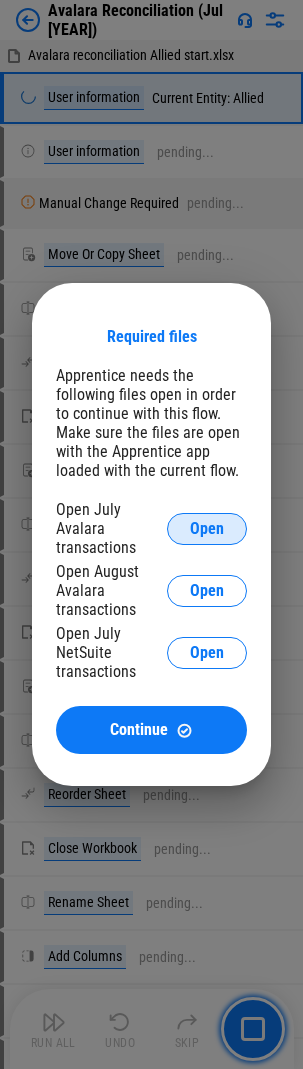 click on "Open" at bounding box center (207, 529) 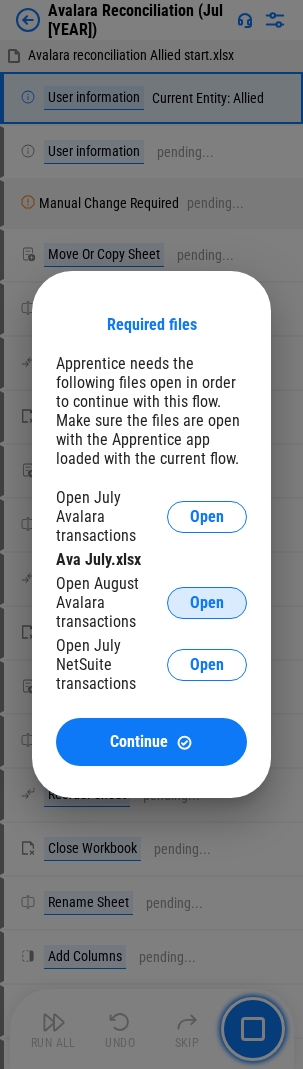 click on "Open" at bounding box center [207, 603] 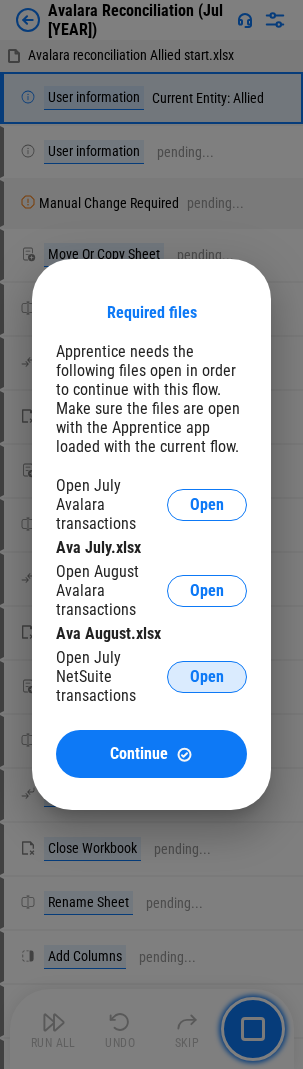 click on "Open" at bounding box center (207, 677) 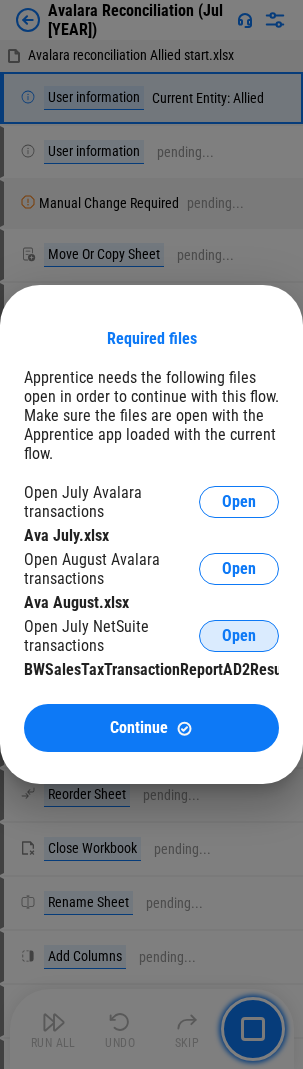 click on "Open" at bounding box center (239, 636) 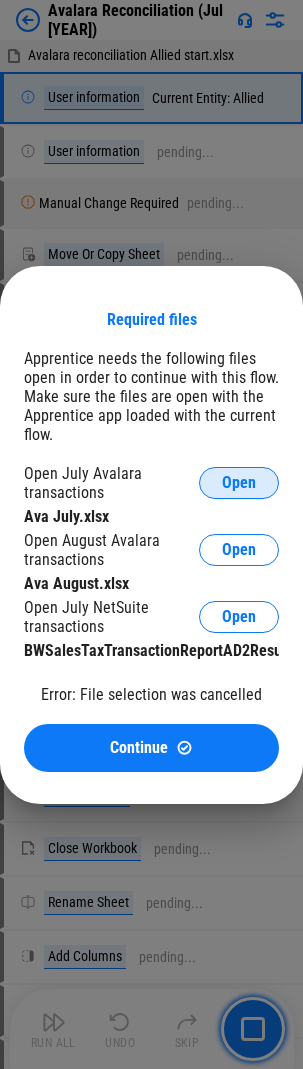 click on "Open" at bounding box center [239, 483] 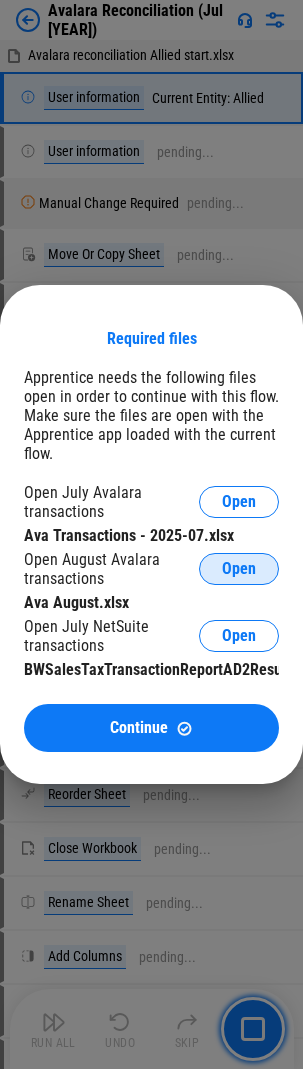 click on "Open" at bounding box center (239, 569) 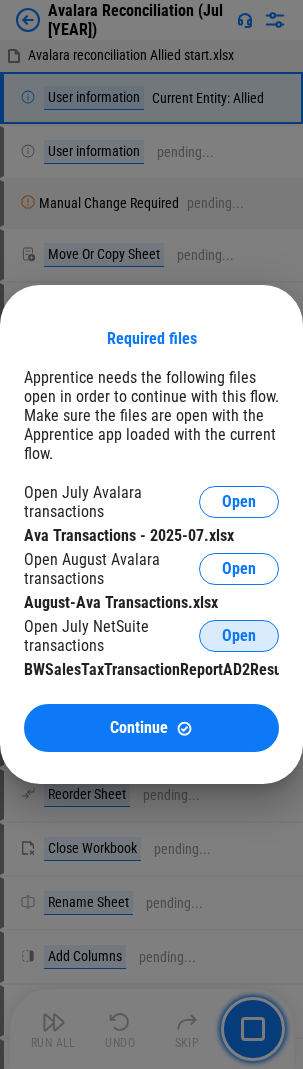 click on "Open" at bounding box center (239, 636) 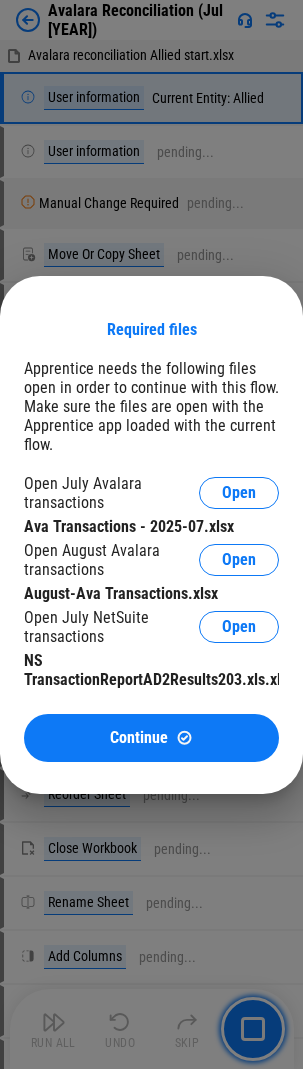 drag, startPoint x: 145, startPoint y: 741, endPoint x: 44, endPoint y: 740, distance: 101.00495 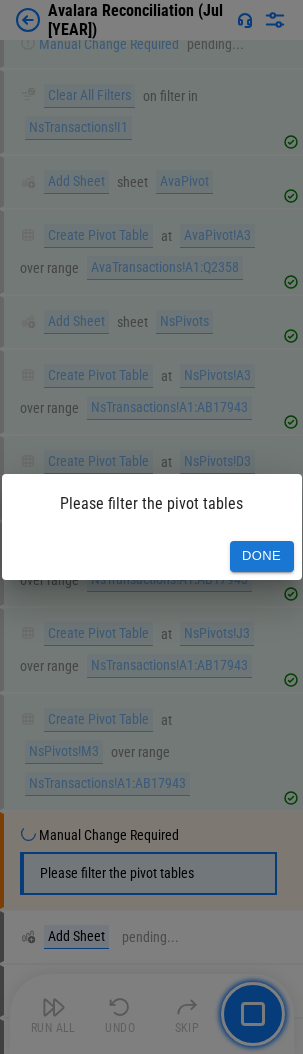 scroll, scrollTop: 4682, scrollLeft: 0, axis: vertical 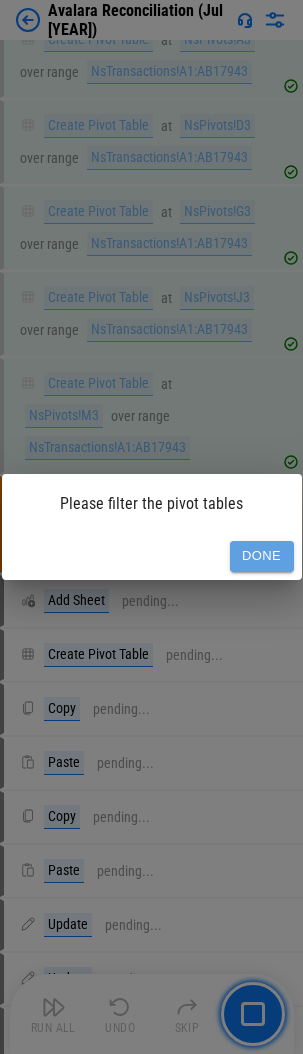 click on "Done" at bounding box center (262, 556) 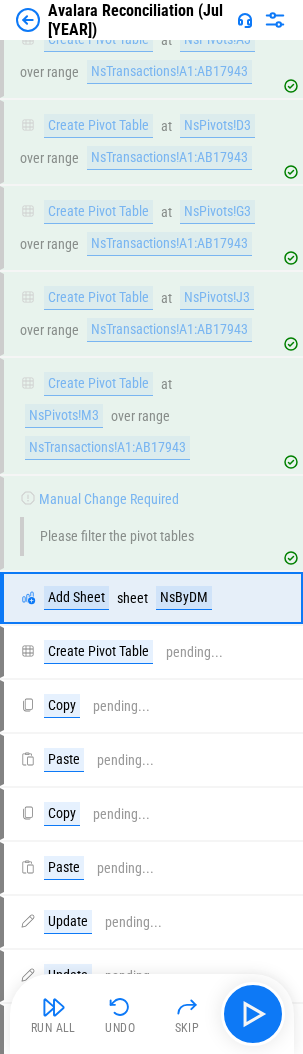 click at bounding box center (54, 1007) 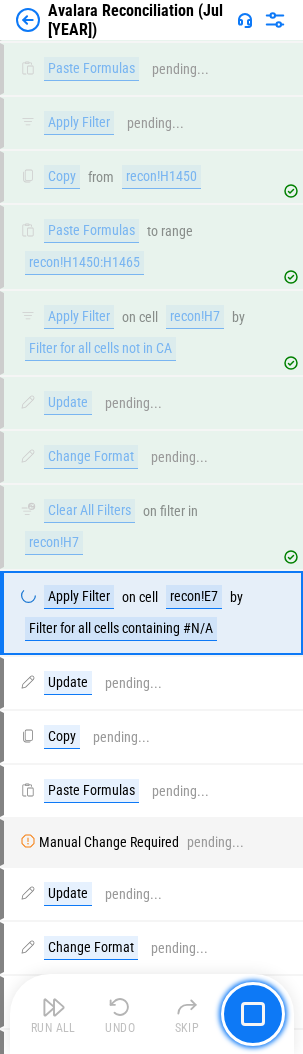 scroll, scrollTop: 16853, scrollLeft: 0, axis: vertical 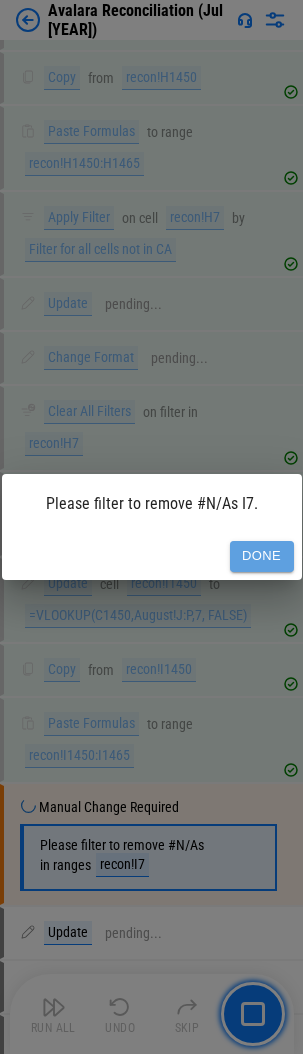 click on "Done" at bounding box center [262, 556] 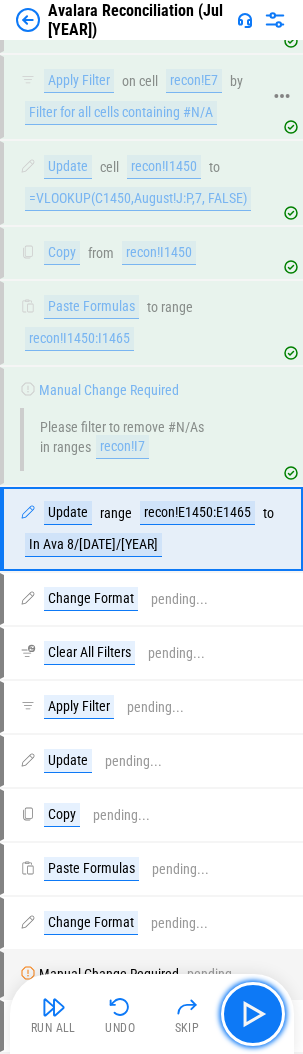 scroll, scrollTop: 17285, scrollLeft: 0, axis: vertical 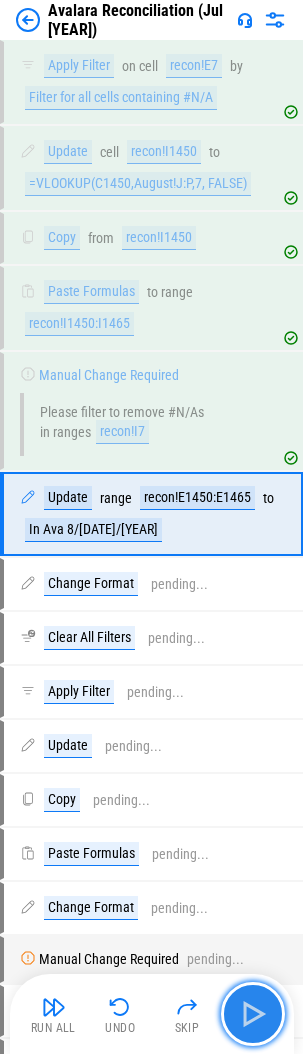 click at bounding box center (253, 1014) 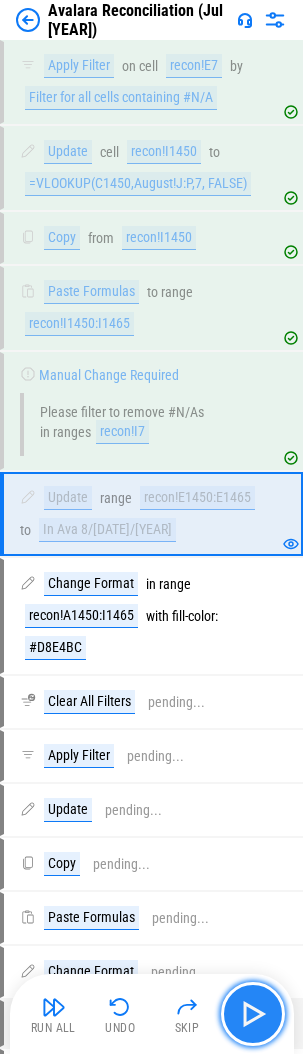 click at bounding box center [253, 1014] 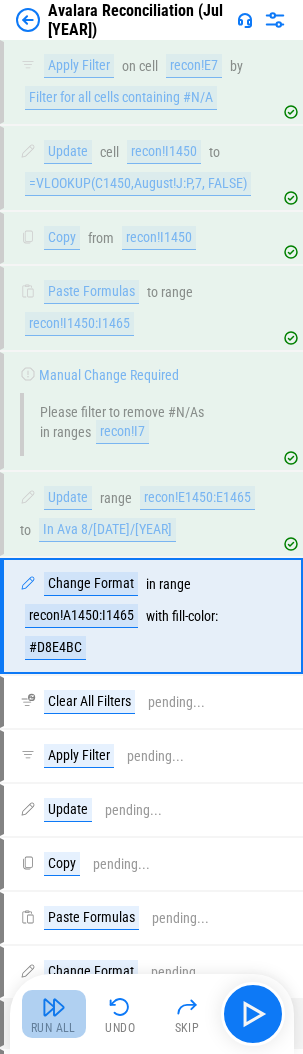 click at bounding box center [54, 1007] 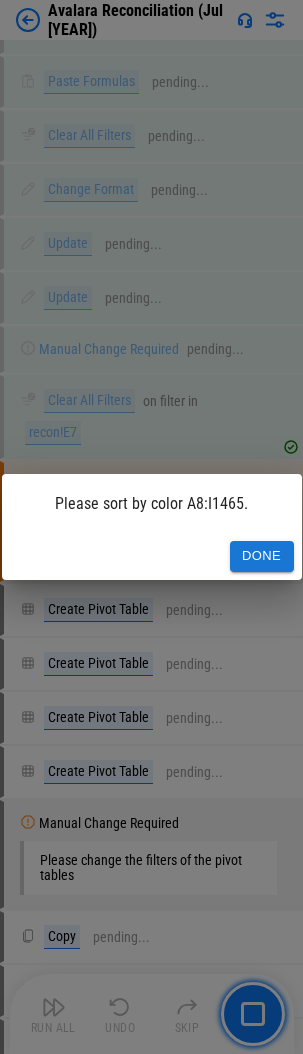scroll, scrollTop: 19486, scrollLeft: 0, axis: vertical 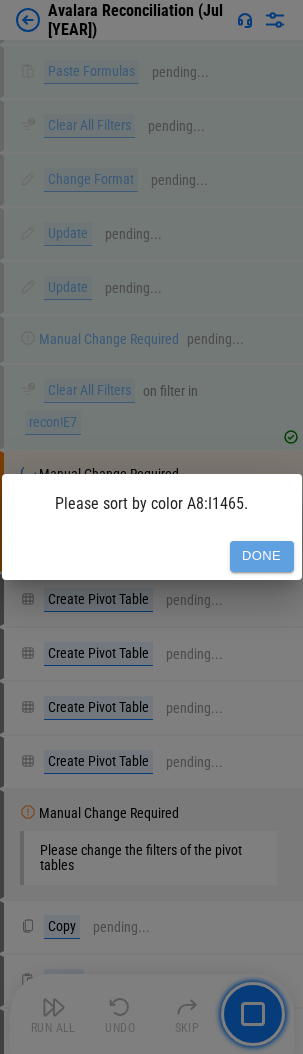 click on "Done" at bounding box center [262, 556] 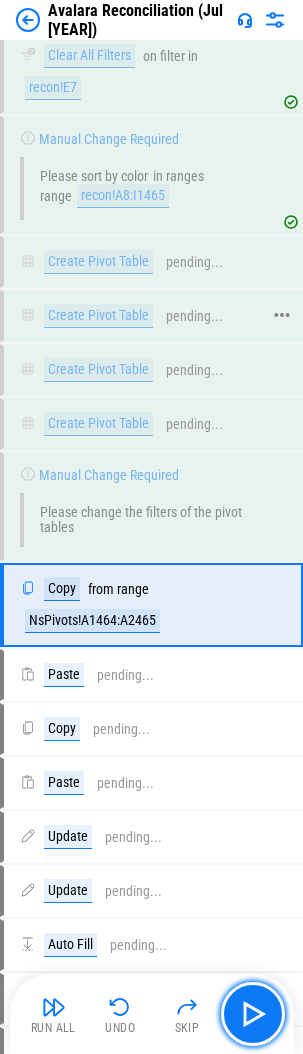 scroll, scrollTop: 19914, scrollLeft: 0, axis: vertical 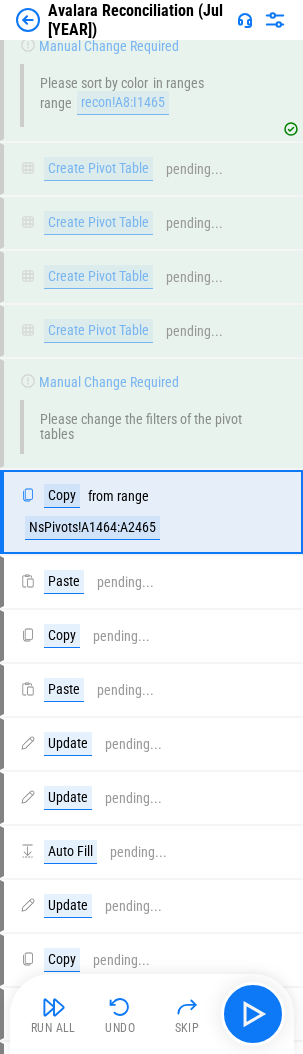 click at bounding box center [54, 1007] 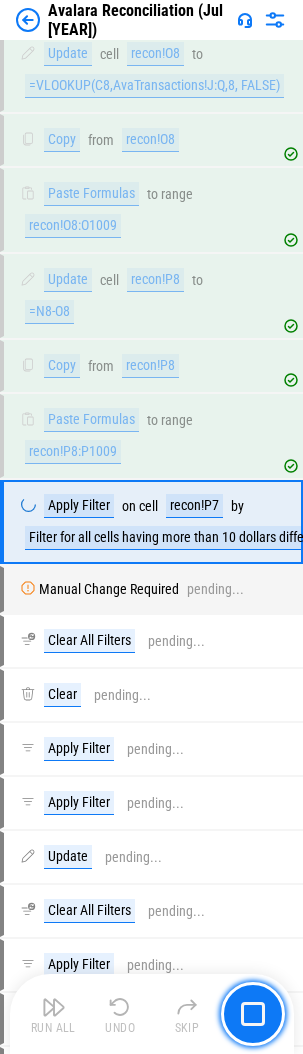 scroll, scrollTop: 20808, scrollLeft: 0, axis: vertical 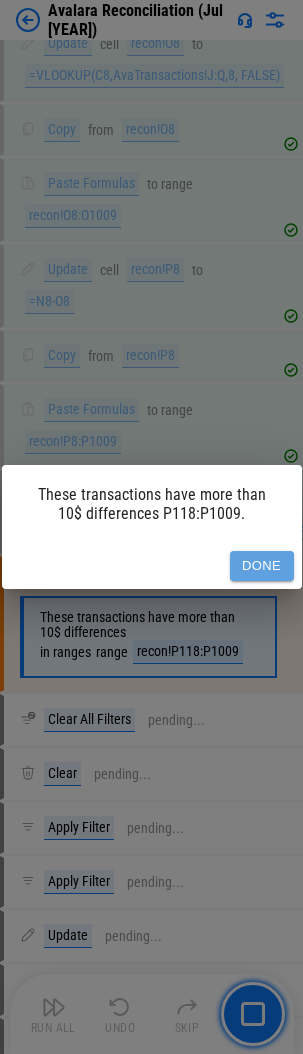 click on "Done" at bounding box center [262, 566] 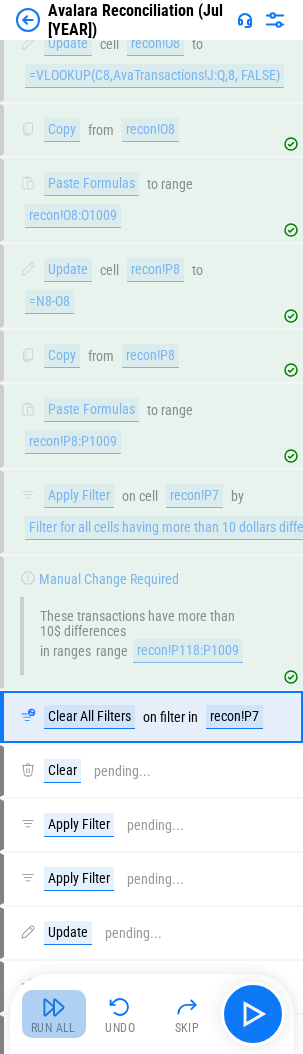 click on "Run All" at bounding box center (53, 1028) 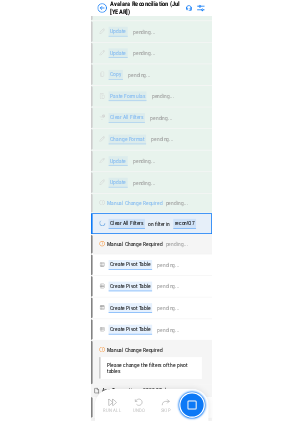 scroll, scrollTop: 25019, scrollLeft: 0, axis: vertical 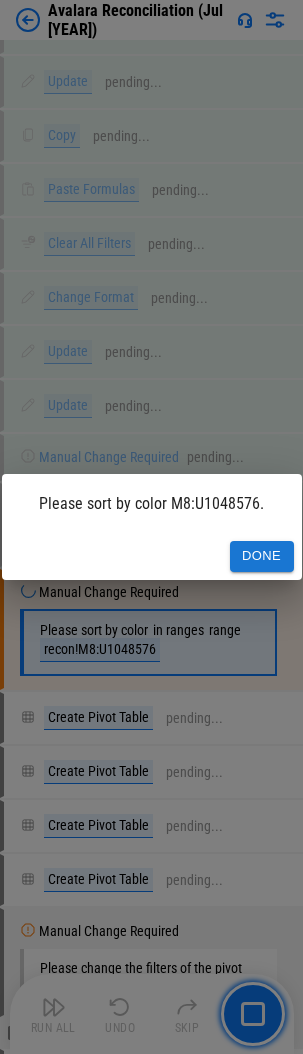 drag, startPoint x: 269, startPoint y: 557, endPoint x: 247, endPoint y: 558, distance: 22.022715 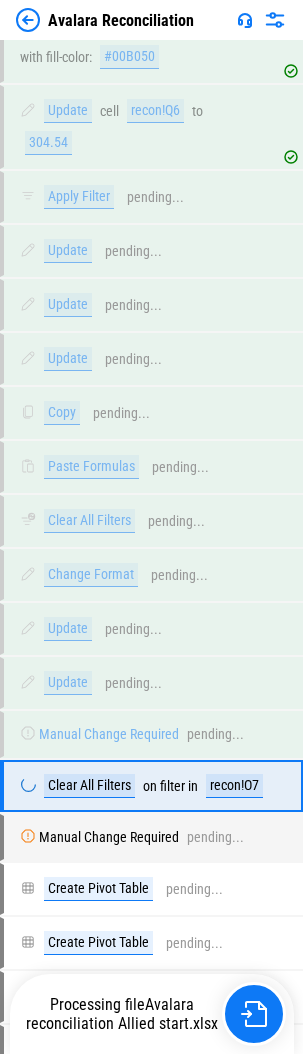 scroll, scrollTop: 25019, scrollLeft: 0, axis: vertical 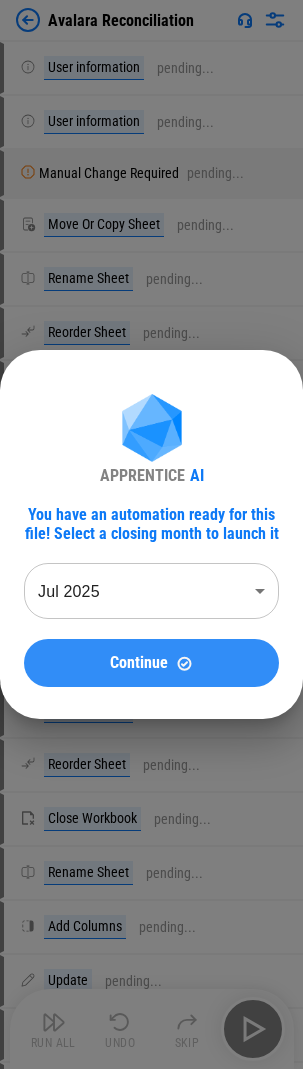click on "Continue" at bounding box center [151, 663] 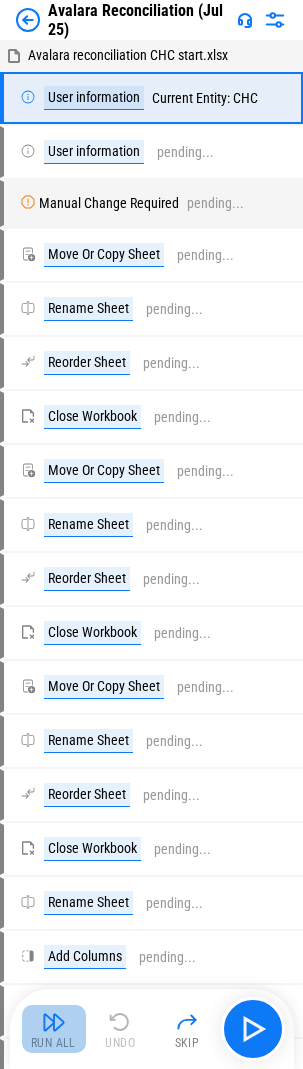 click at bounding box center [54, 1022] 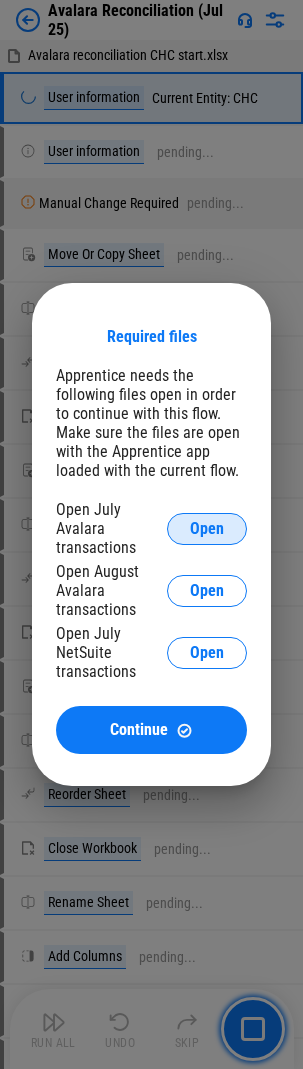 click on "Open" at bounding box center [207, 529] 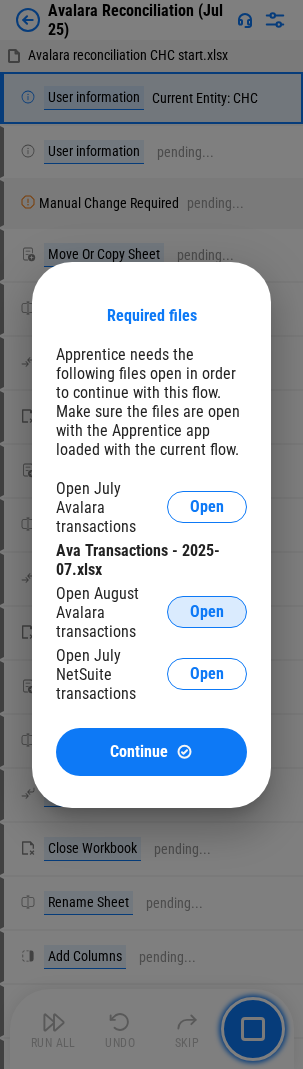 click on "Open" at bounding box center (207, 612) 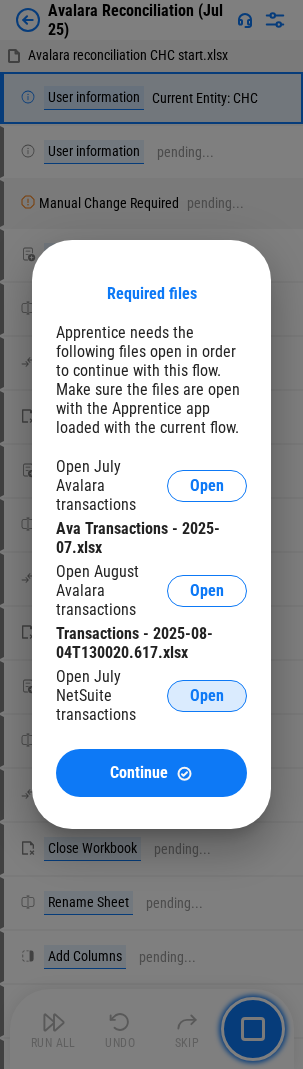 click on "Open" at bounding box center (207, 696) 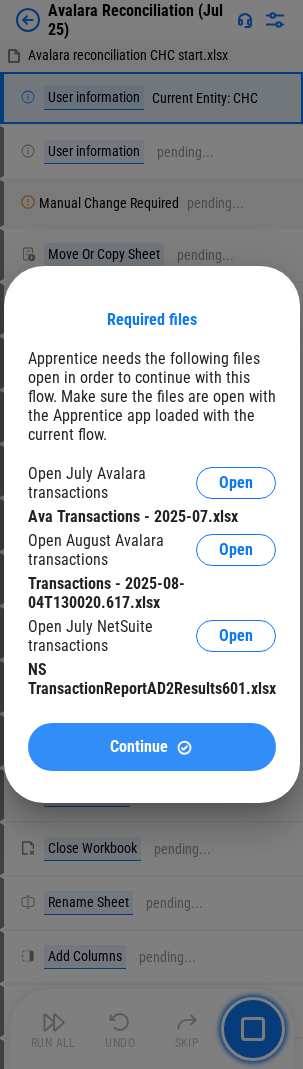 click on "Continue" at bounding box center (139, 747) 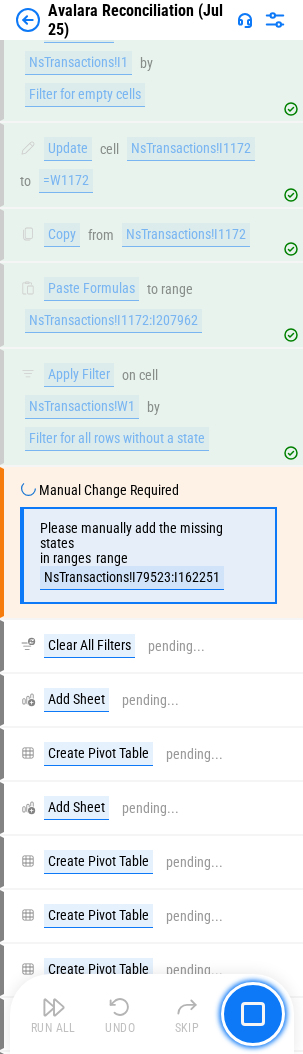 scroll, scrollTop: 3862, scrollLeft: 0, axis: vertical 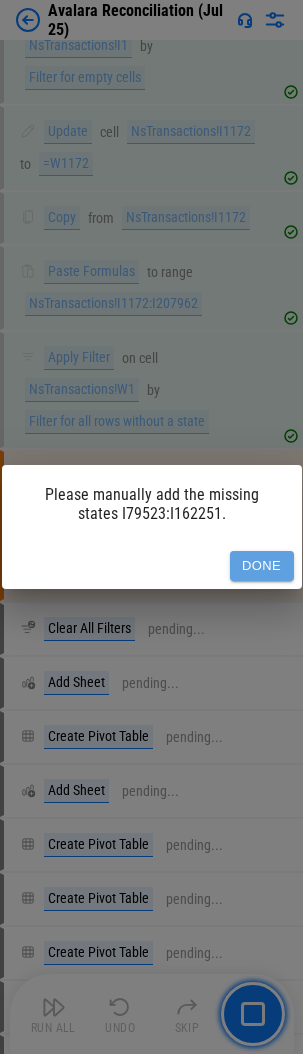 click on "Done" at bounding box center (262, 566) 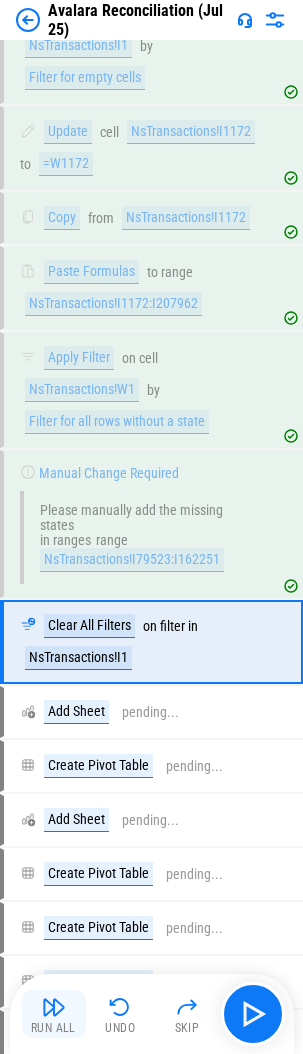 click at bounding box center [54, 1007] 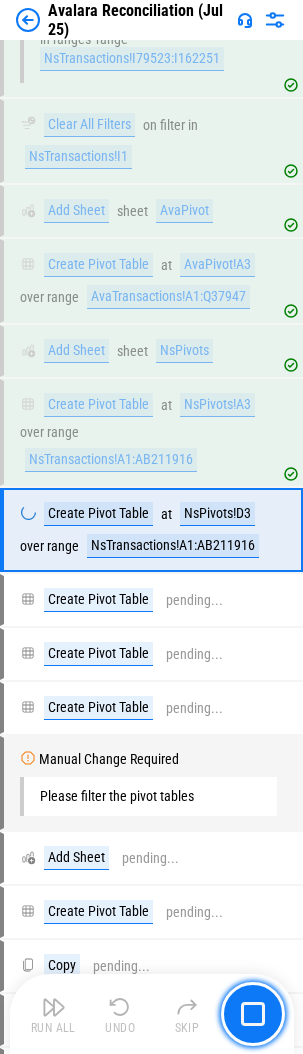 scroll, scrollTop: 4367, scrollLeft: 0, axis: vertical 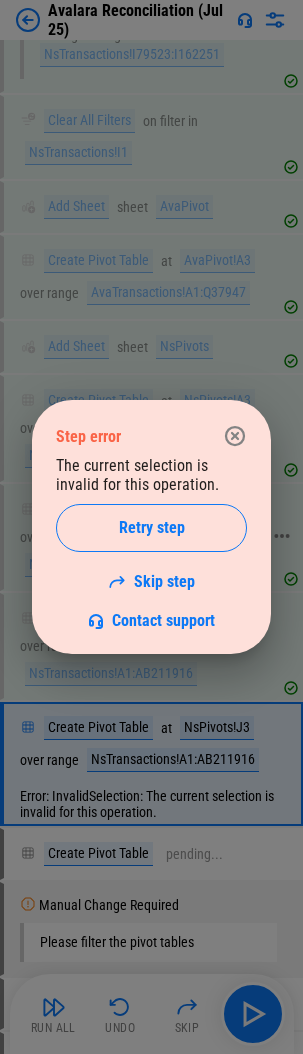 drag, startPoint x: 163, startPoint y: 520, endPoint x: 31, endPoint y: 535, distance: 132.84953 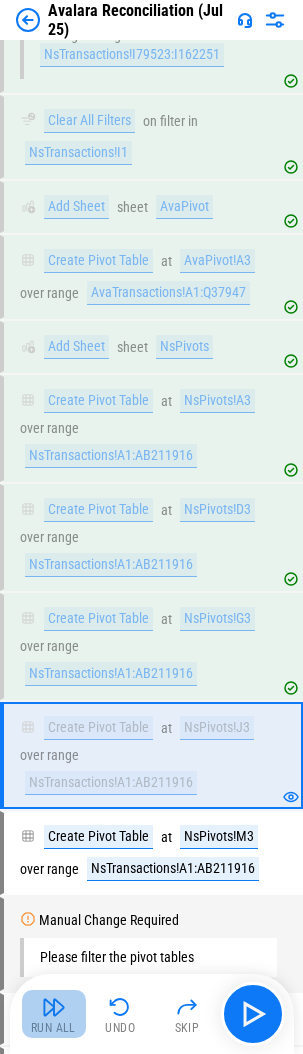 click on "Run All" at bounding box center [53, 1028] 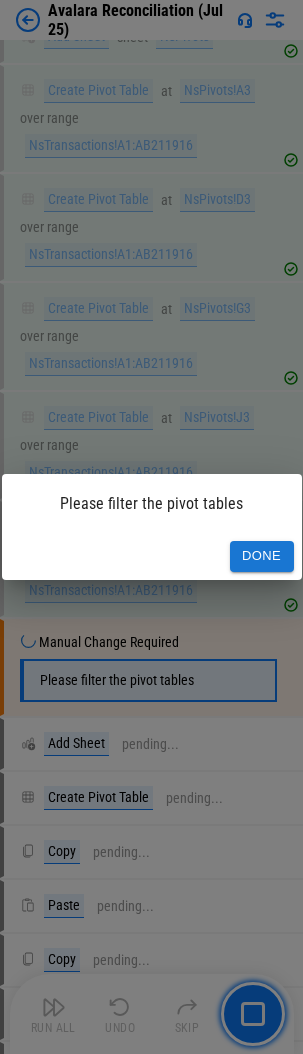 scroll, scrollTop: 4819, scrollLeft: 0, axis: vertical 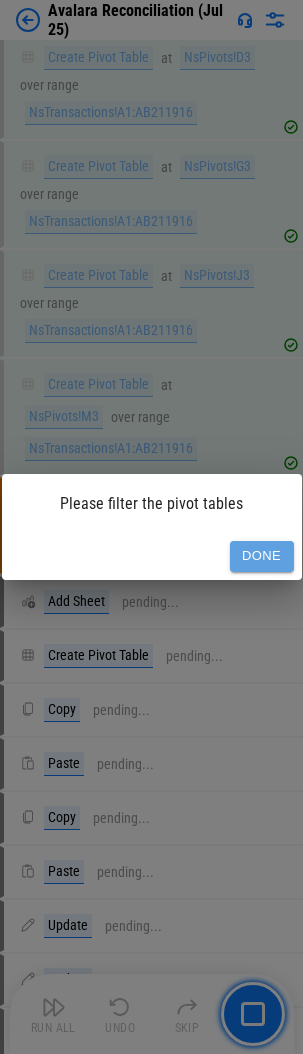 click on "Done" at bounding box center [262, 556] 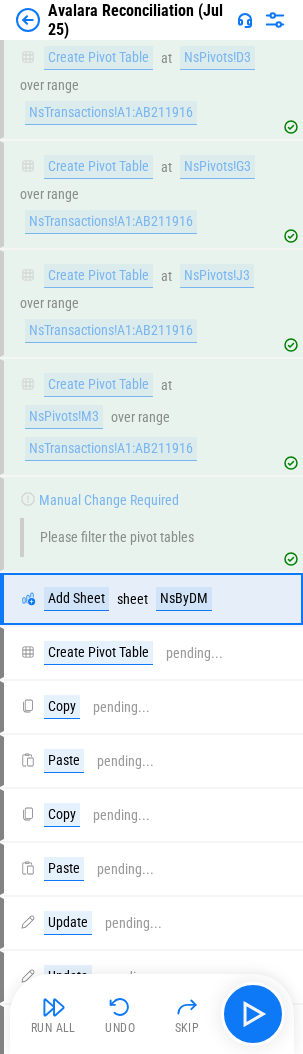 click at bounding box center (54, 1007) 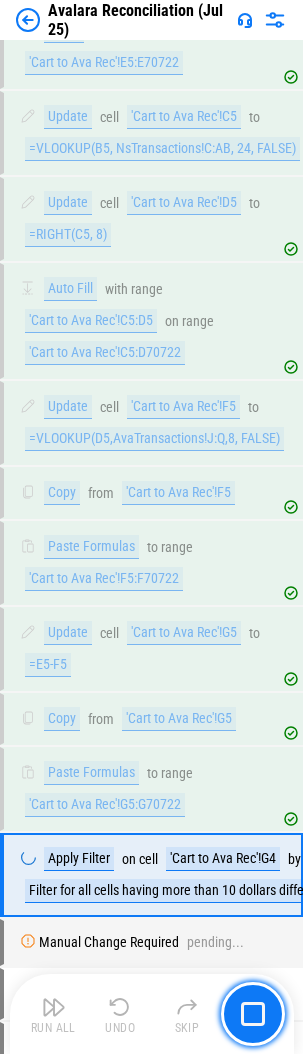 scroll, scrollTop: 6157, scrollLeft: 0, axis: vertical 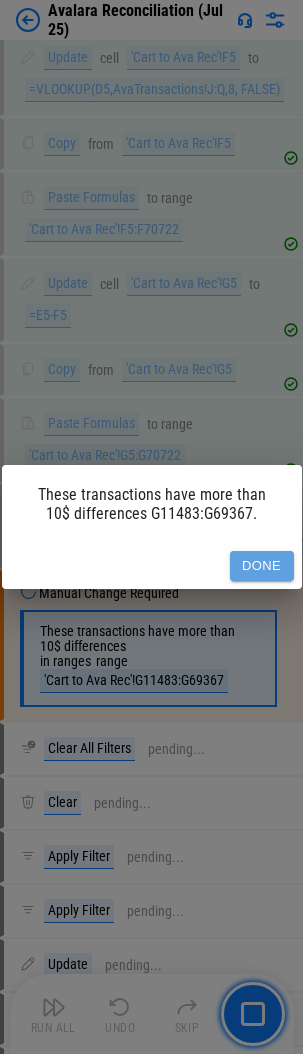 click on "Done" at bounding box center [262, 566] 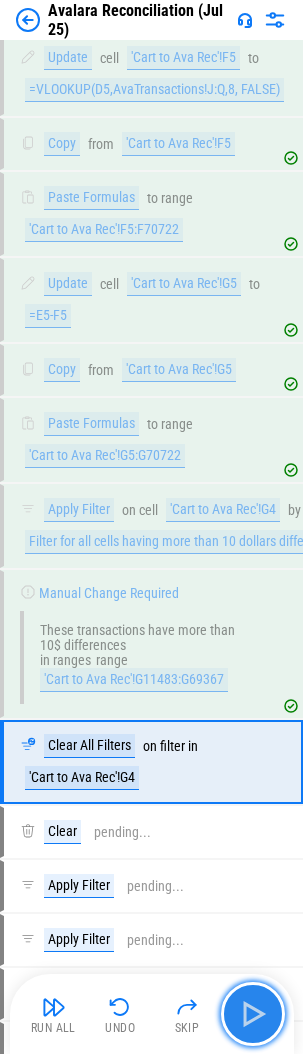 click at bounding box center [253, 1014] 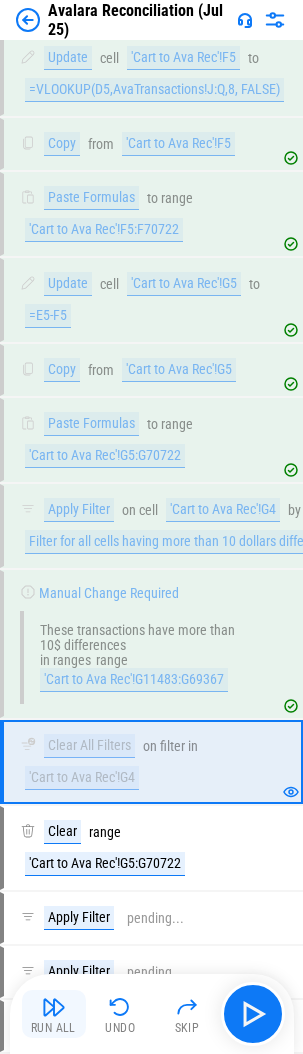 click at bounding box center [54, 1007] 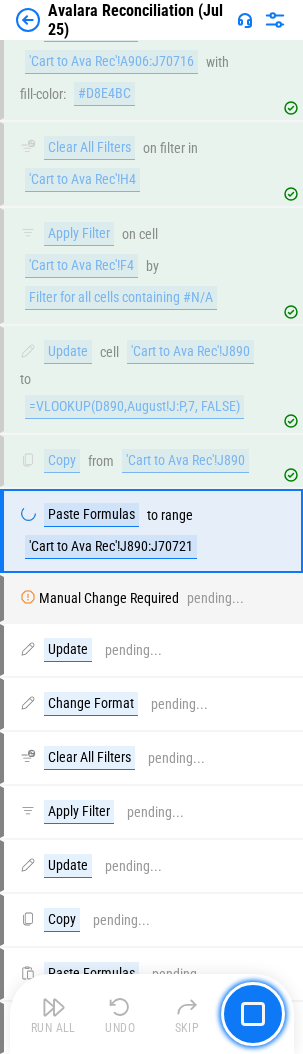 scroll, scrollTop: 8350, scrollLeft: 0, axis: vertical 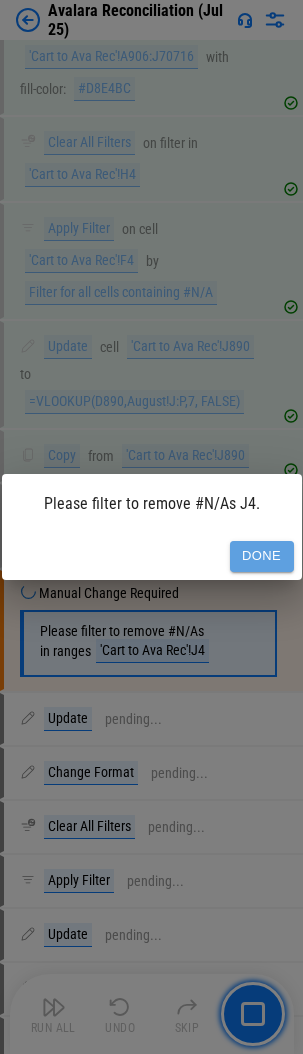 click on "Done" at bounding box center (262, 556) 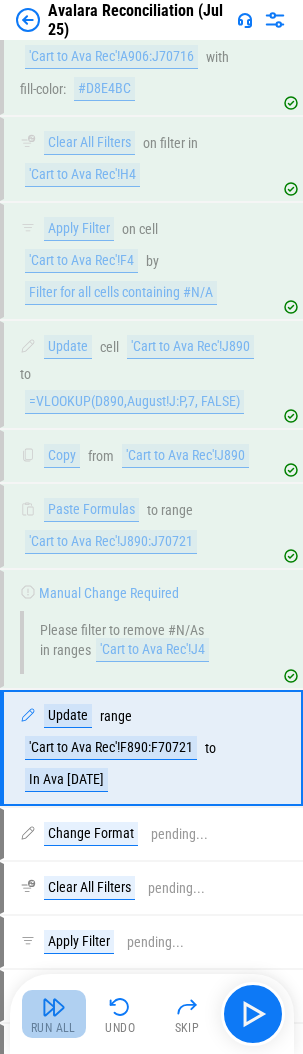click at bounding box center [54, 1007] 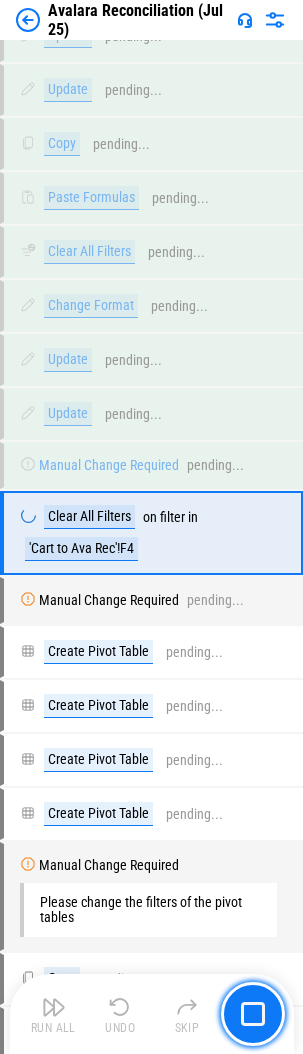 scroll, scrollTop: 10716, scrollLeft: 0, axis: vertical 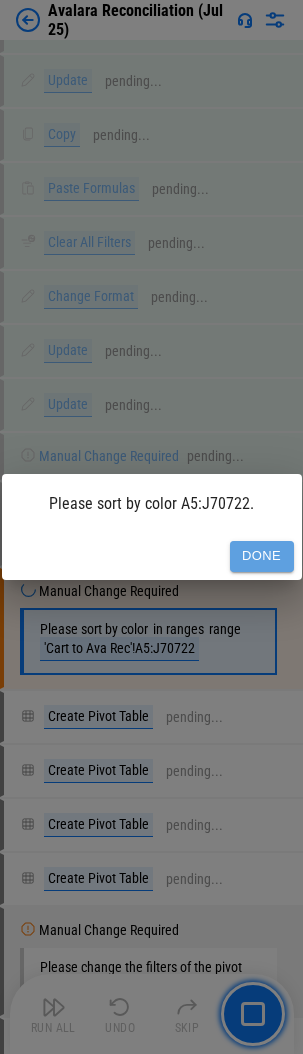 click on "Done" at bounding box center (262, 556) 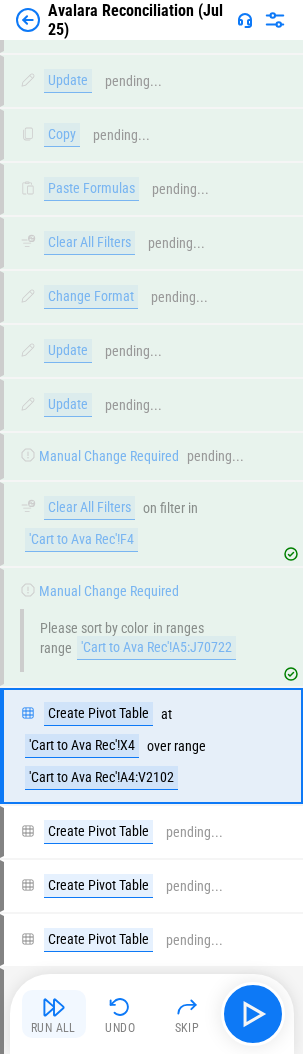 click at bounding box center [54, 1007] 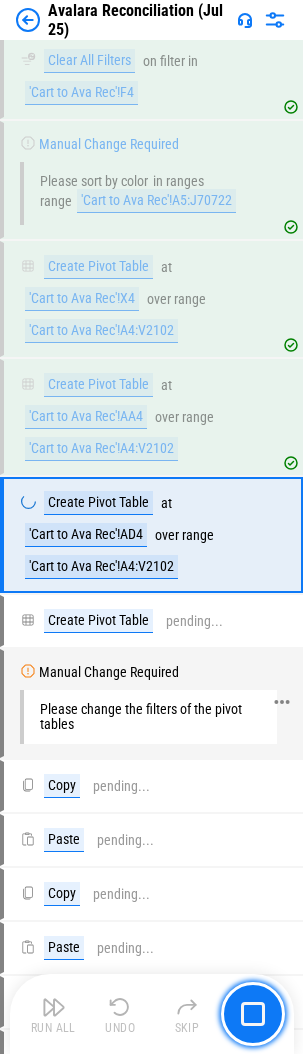 scroll, scrollTop: 11174, scrollLeft: 0, axis: vertical 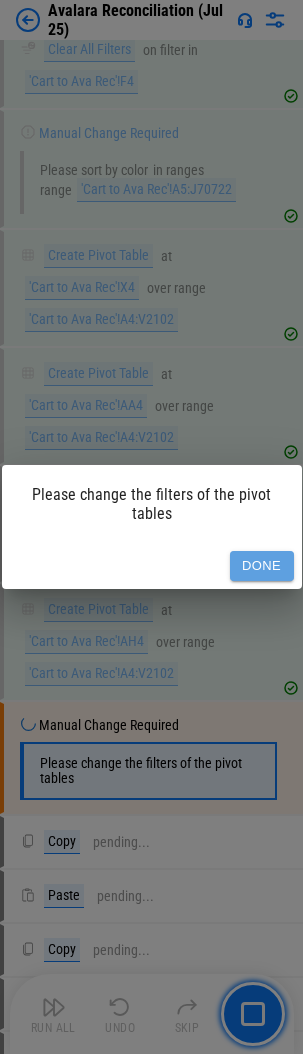 click on "Done" at bounding box center [262, 566] 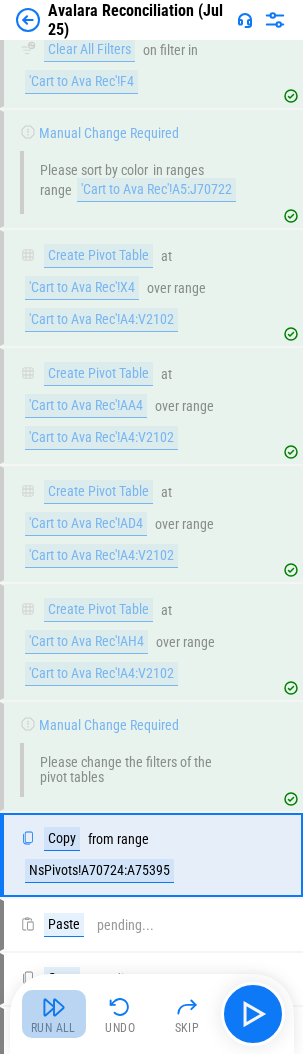 click at bounding box center (54, 1007) 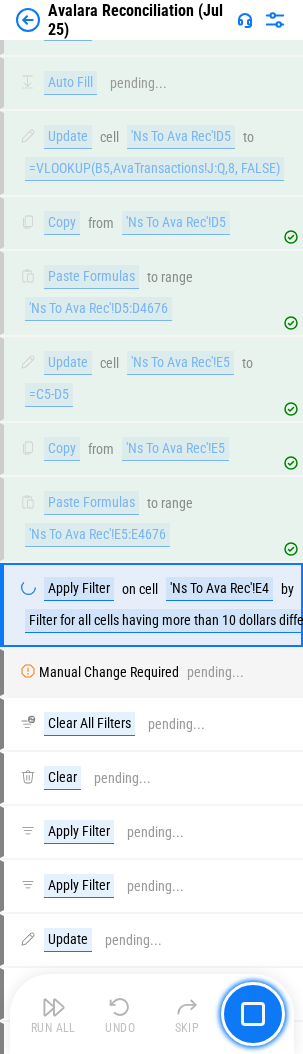 scroll, scrollTop: 12463, scrollLeft: 0, axis: vertical 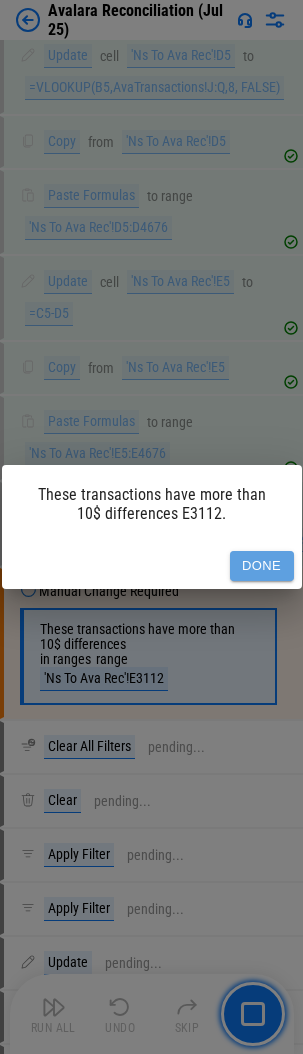 click on "Done" at bounding box center [262, 566] 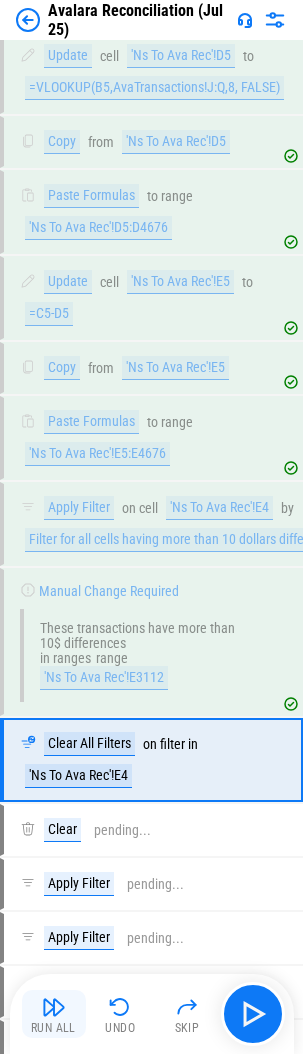 click on "Run All" at bounding box center (53, 1028) 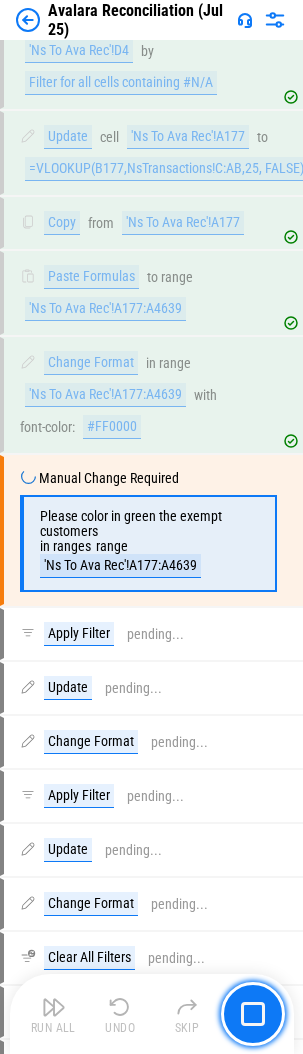 scroll, scrollTop: 15363, scrollLeft: 0, axis: vertical 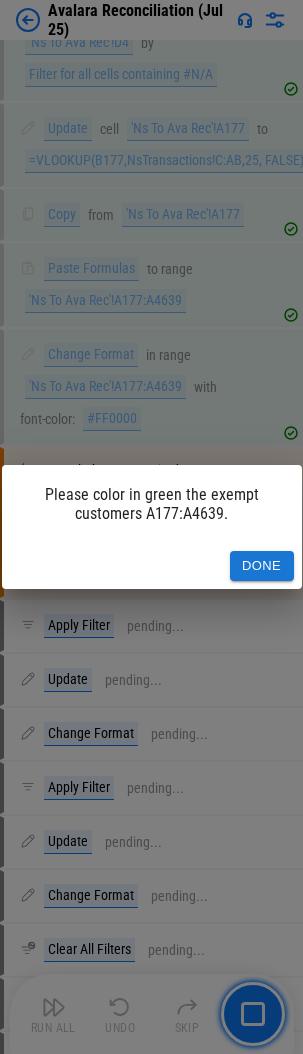 click on "Done" at bounding box center (262, 566) 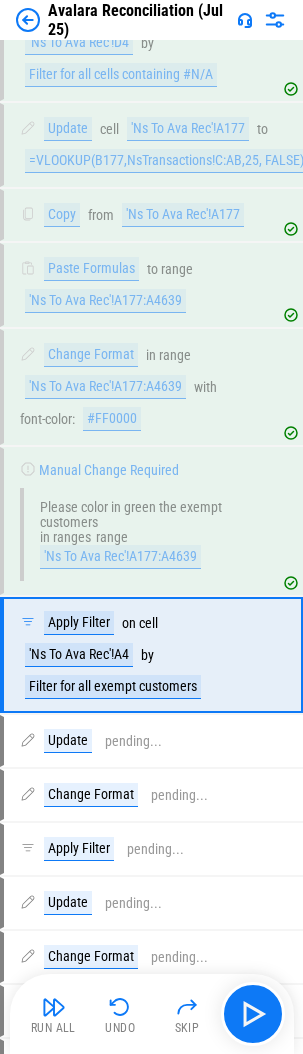 drag, startPoint x: 60, startPoint y: 1019, endPoint x: 23, endPoint y: 997, distance: 43.046486 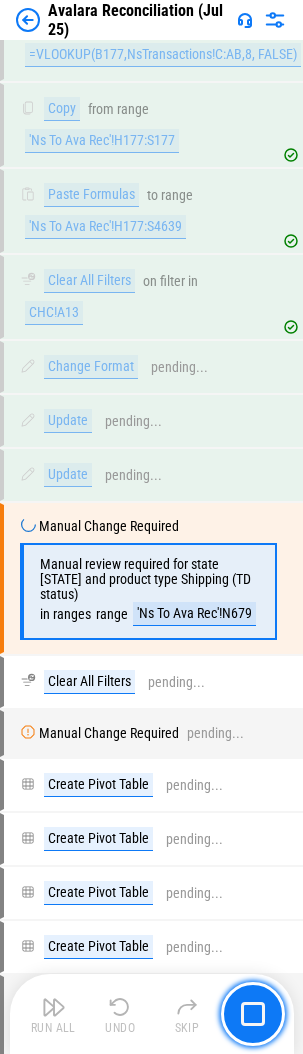 scroll, scrollTop: 17461, scrollLeft: 0, axis: vertical 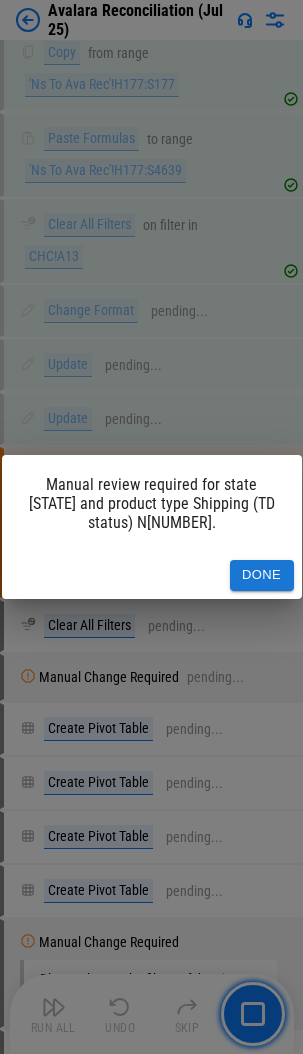 click on "Done" at bounding box center (262, 575) 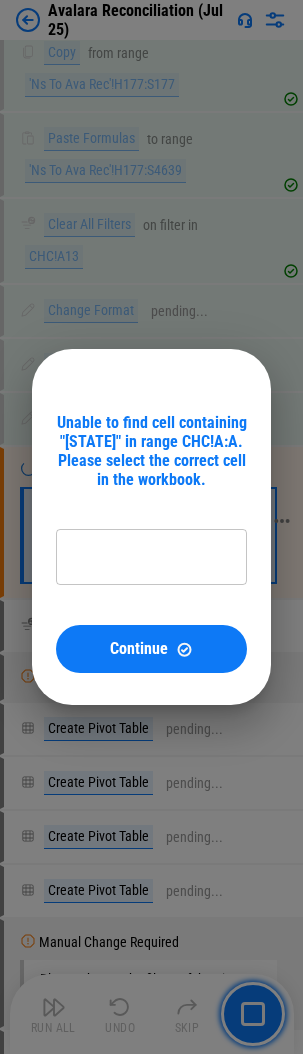 type on "*******" 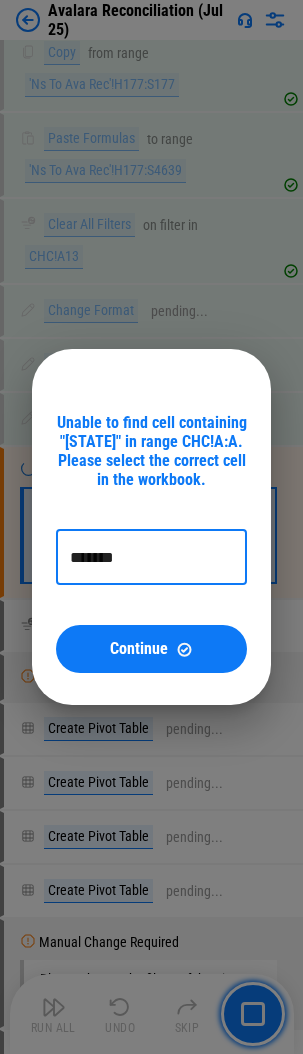 drag, startPoint x: 144, startPoint y: 557, endPoint x: -8, endPoint y: 560, distance: 152.0296 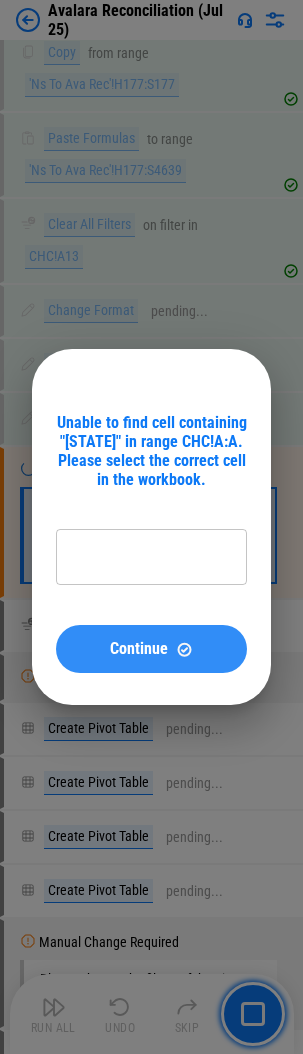 click on "Continue" at bounding box center [139, 649] 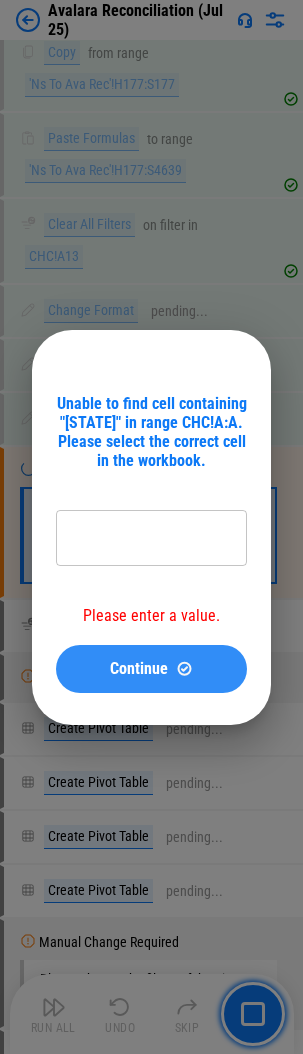 click on "Continue" at bounding box center [139, 669] 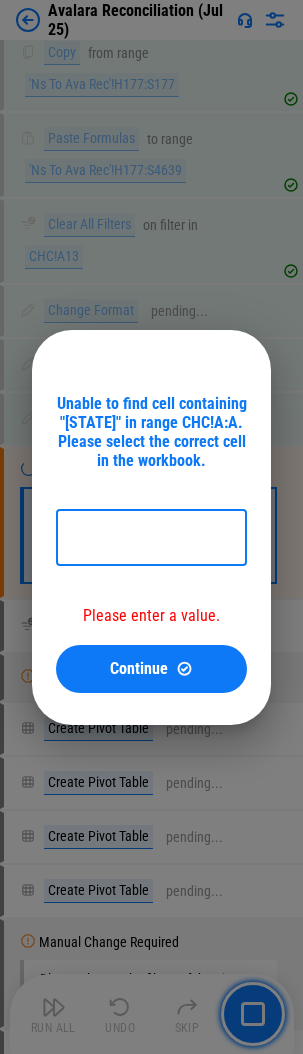 click at bounding box center [151, 538] 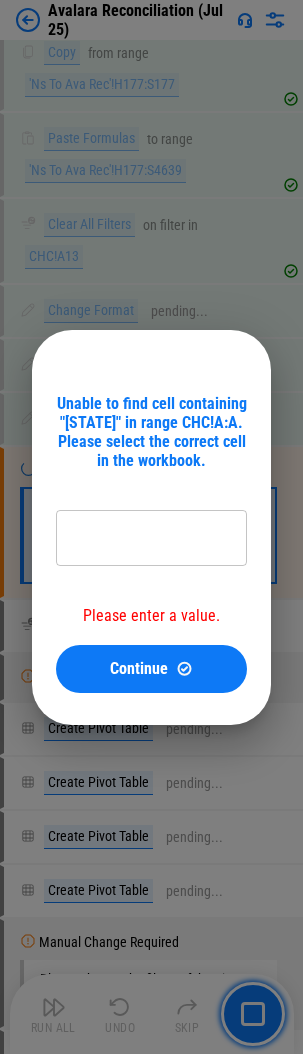 click at bounding box center (151, 538) 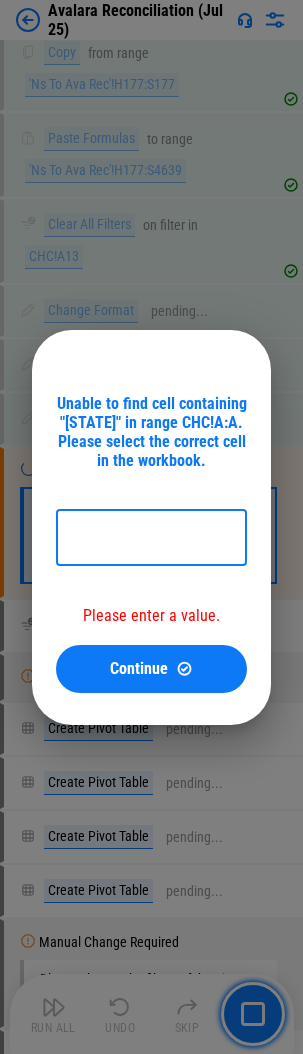 type on "*******" 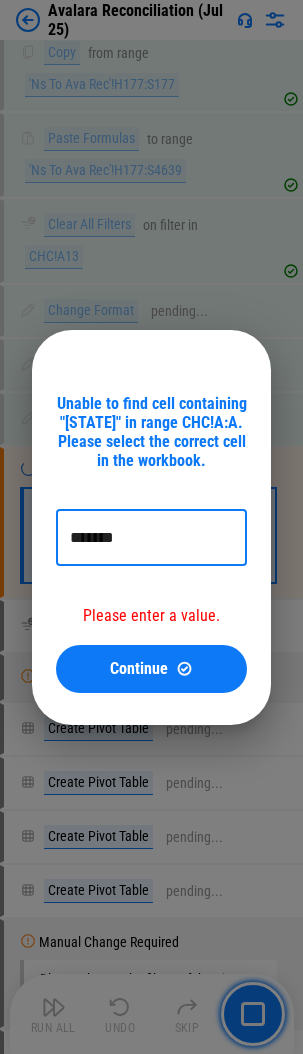 drag, startPoint x: 185, startPoint y: 544, endPoint x: -52, endPoint y: 548, distance: 237.03375 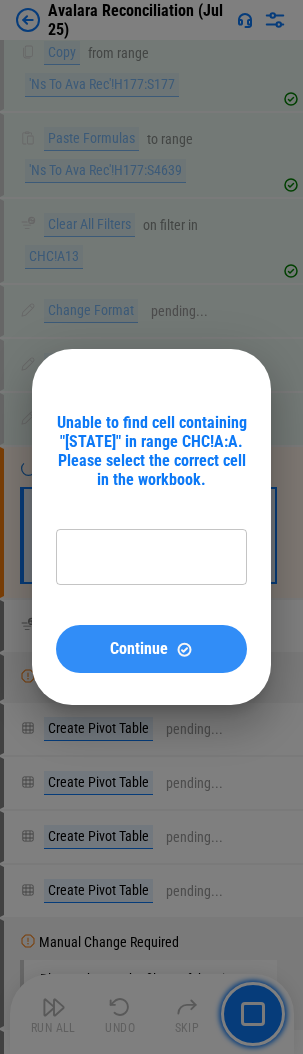 click on "Continue" at bounding box center [151, 649] 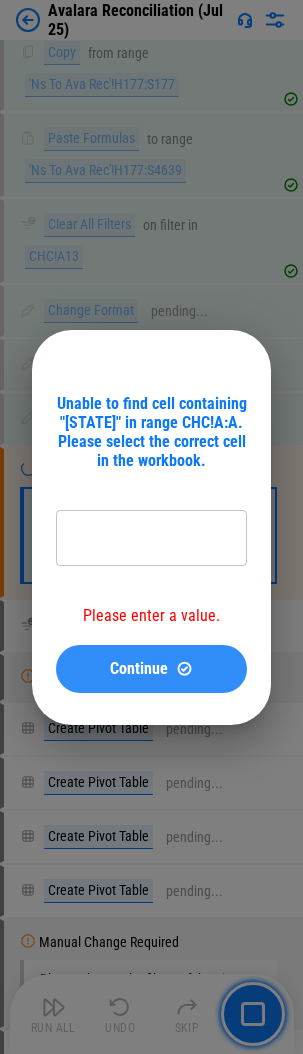 click on "Continue" at bounding box center (139, 669) 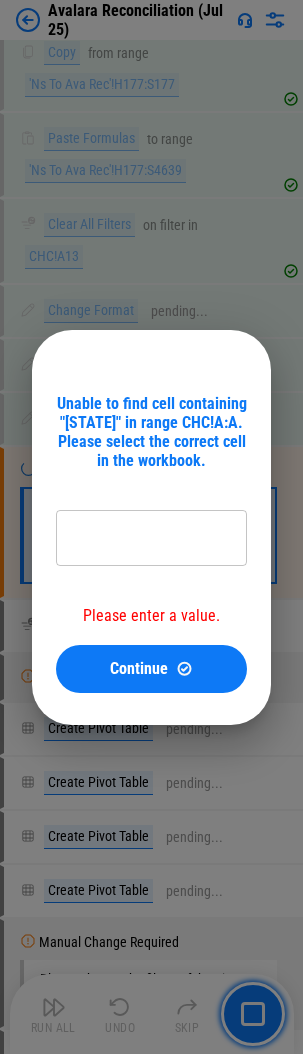 click at bounding box center (151, 538) 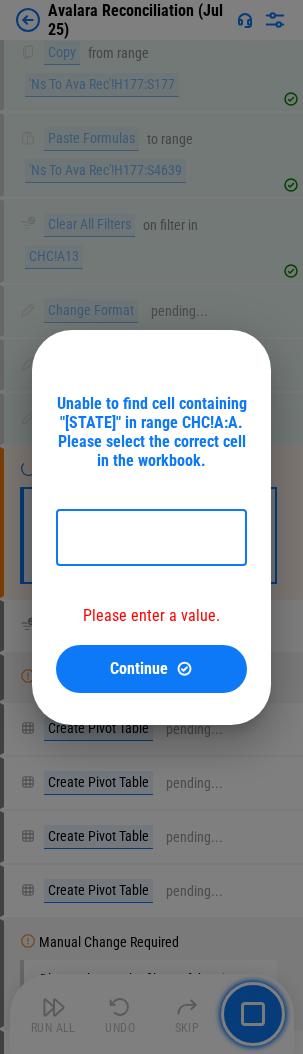 type on "*******" 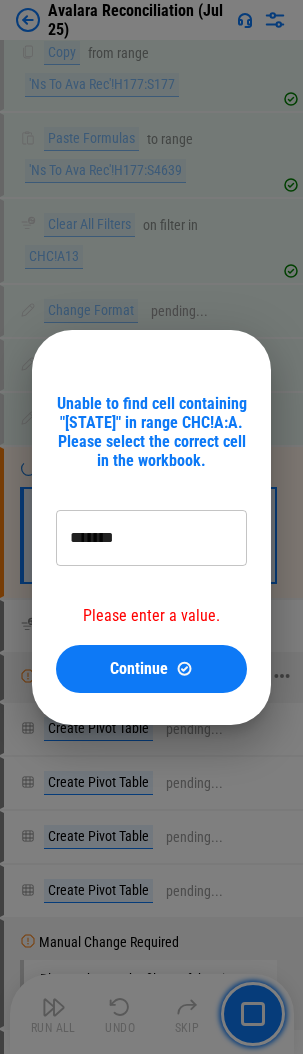 click on "Continue" at bounding box center [151, 669] 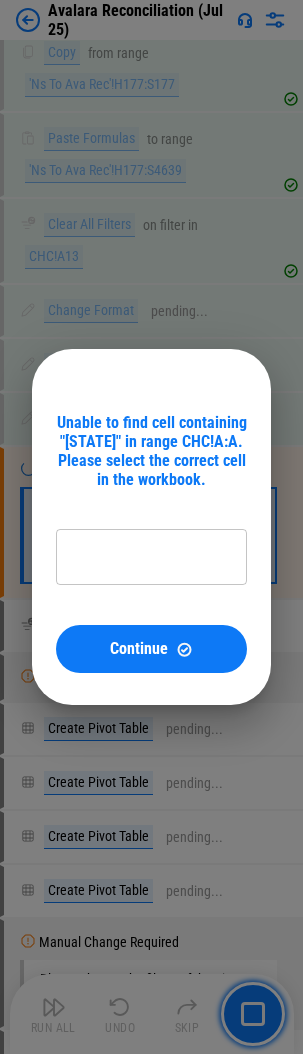 type on "*******" 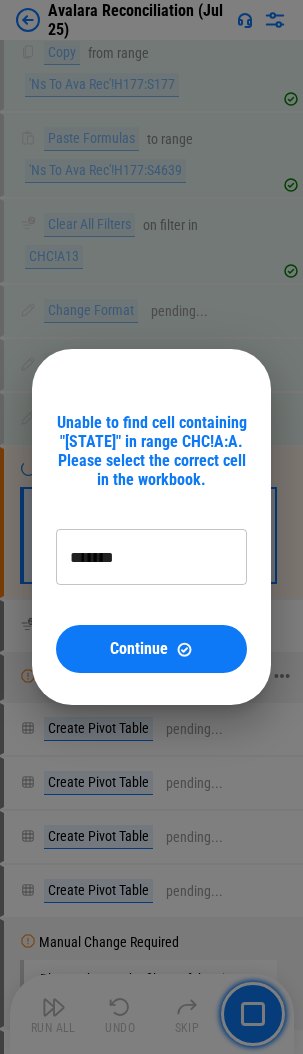 click on "Continue" at bounding box center (151, 649) 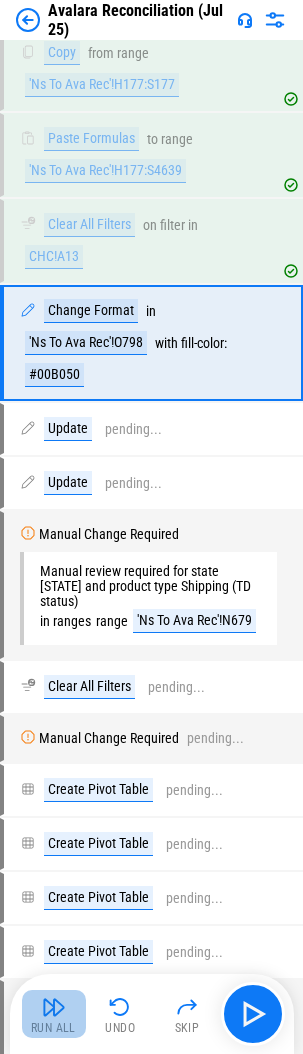 click at bounding box center [54, 1007] 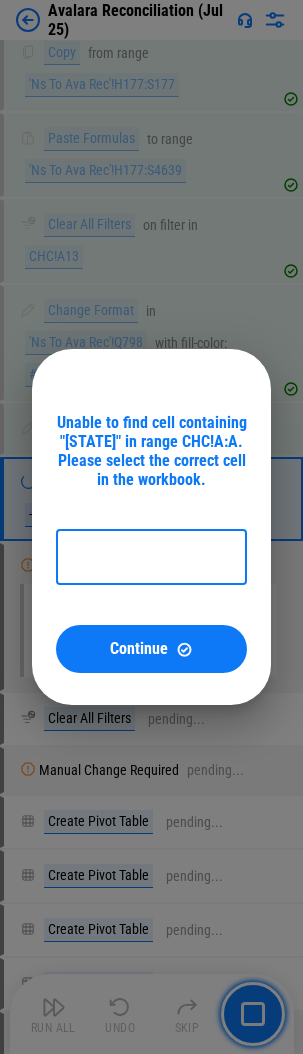 type on "*******" 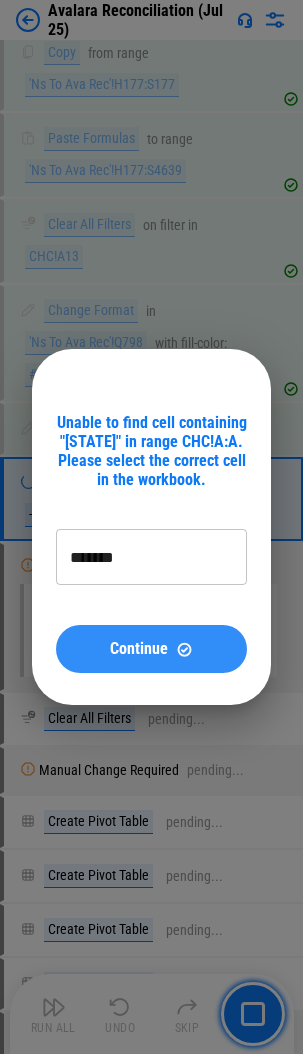 click on "Continue" at bounding box center (151, 649) 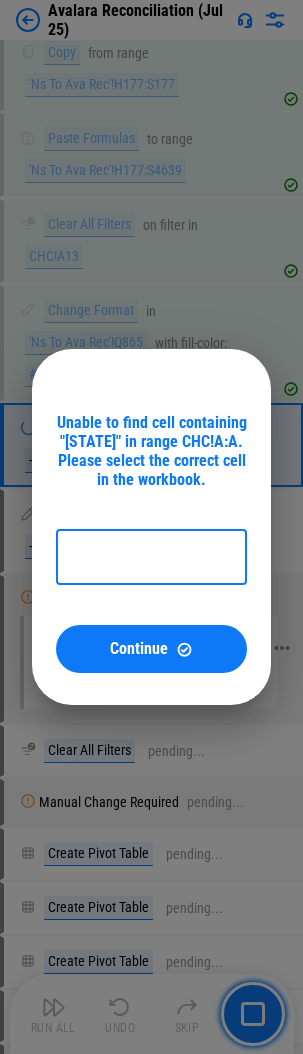 type on "*******" 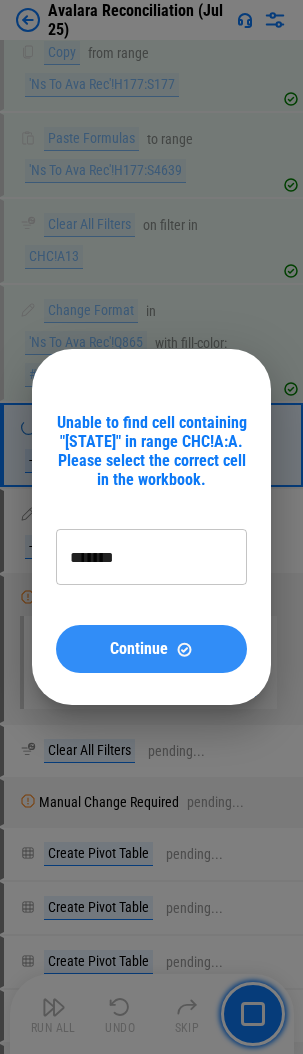 click on "Continue" at bounding box center (139, 649) 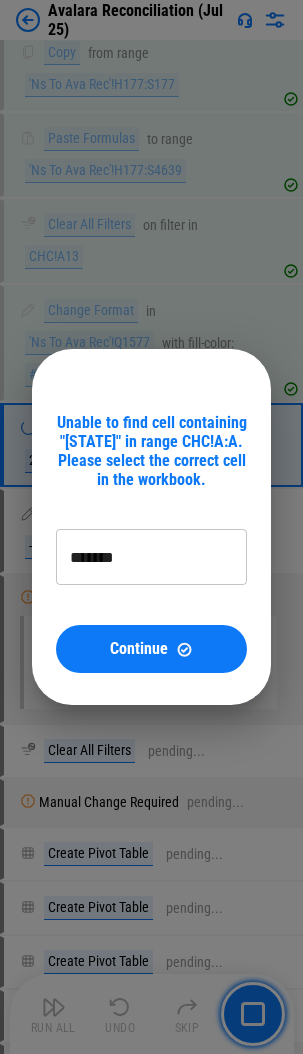 type on "*******" 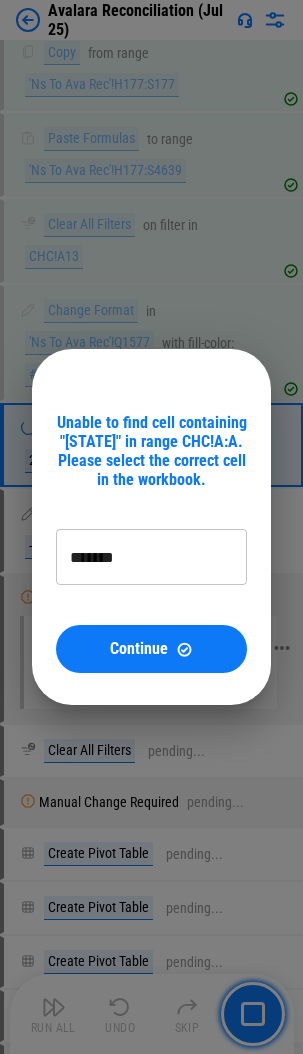 drag, startPoint x: 131, startPoint y: 636, endPoint x: 83, endPoint y: 640, distance: 48.166378 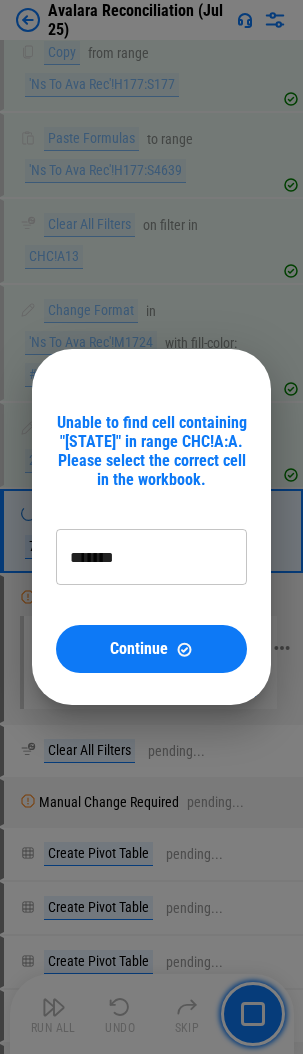 type on "*******" 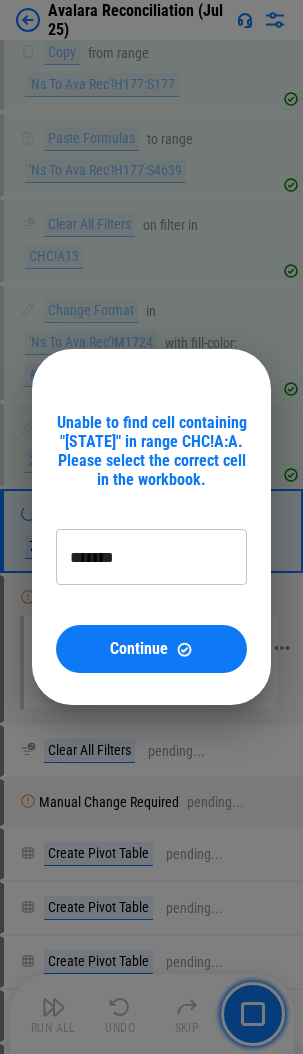 drag, startPoint x: 146, startPoint y: 645, endPoint x: 131, endPoint y: 650, distance: 15.811388 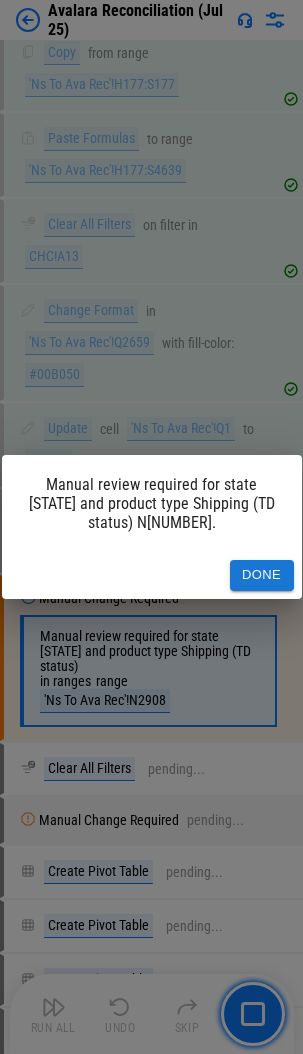 click on "Done" at bounding box center [262, 575] 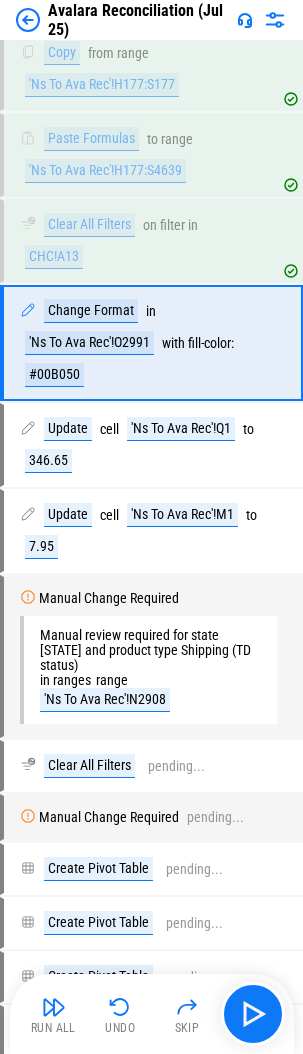drag, startPoint x: 43, startPoint y: 1015, endPoint x: 32, endPoint y: 1012, distance: 11.401754 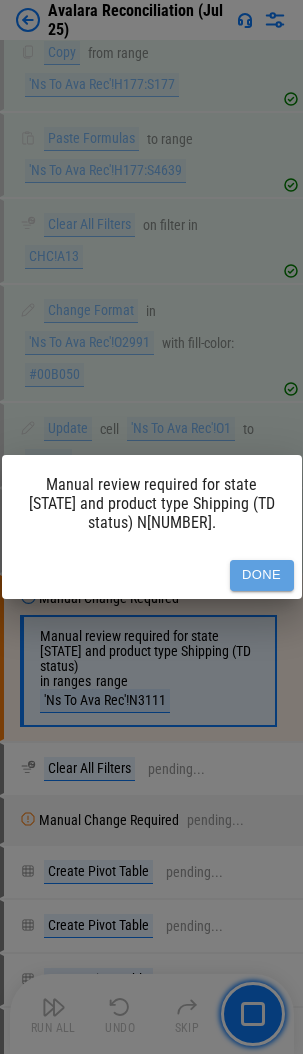 click on "Done" at bounding box center (262, 575) 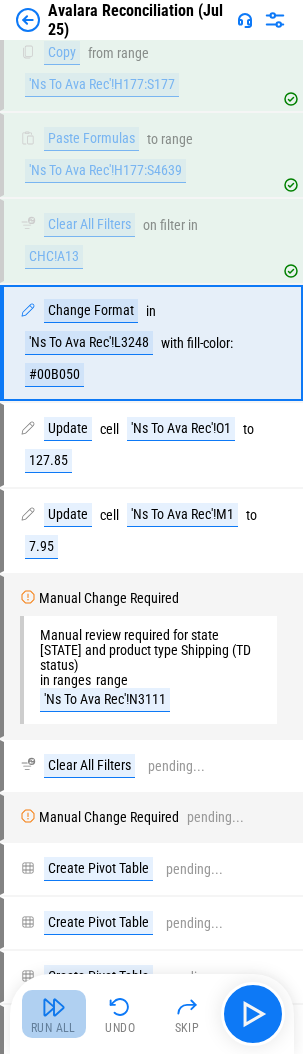 click on "Run All" at bounding box center (54, 1014) 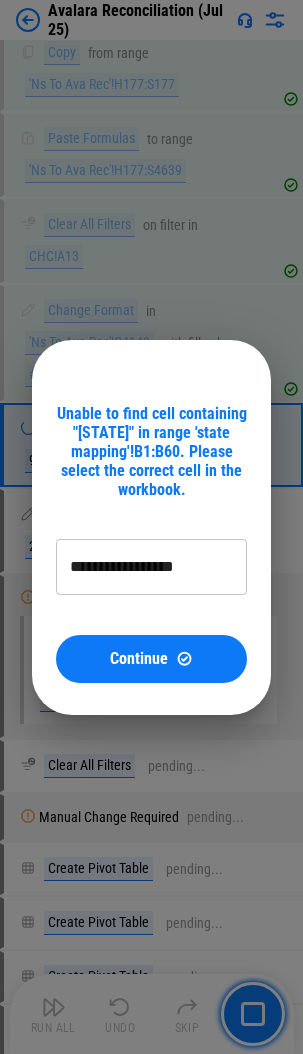 type on "**********" 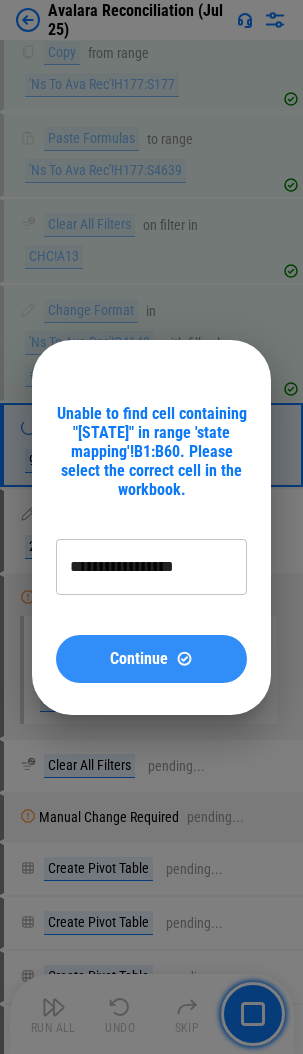 click on "Continue" at bounding box center (139, 659) 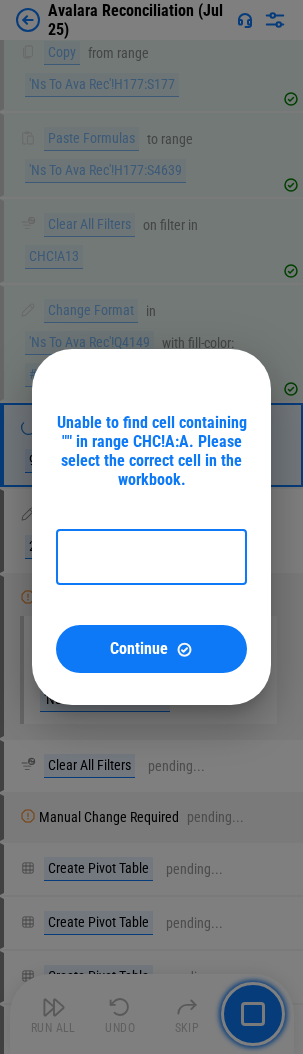 type on "*******" 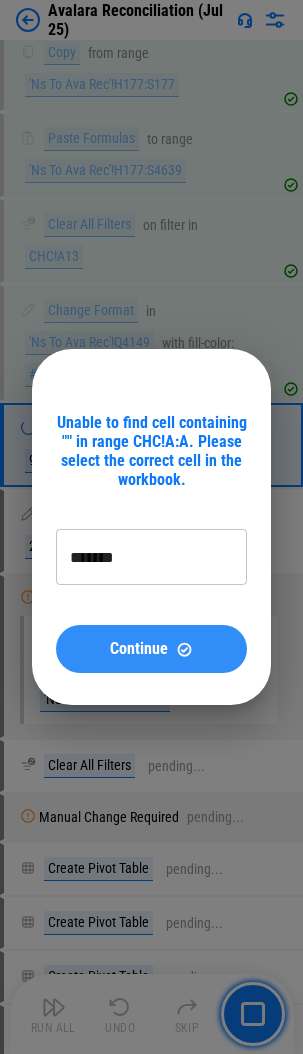 click on "Continue" at bounding box center (151, 649) 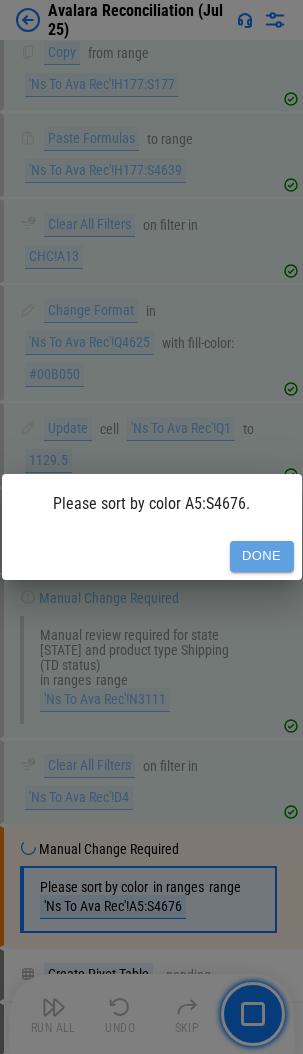 click on "Done" at bounding box center (262, 556) 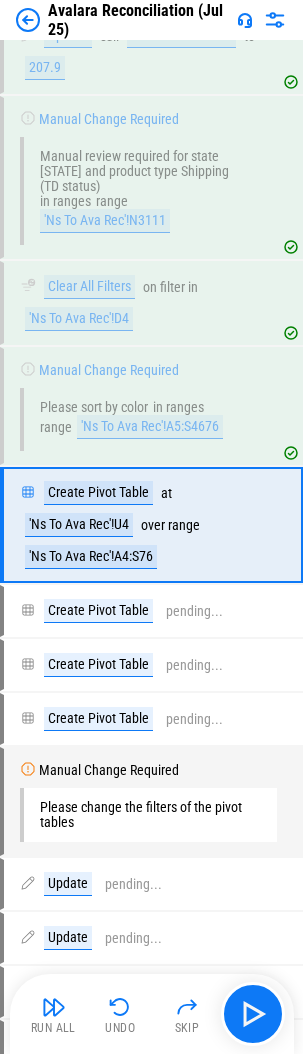 scroll, scrollTop: 17942, scrollLeft: 0, axis: vertical 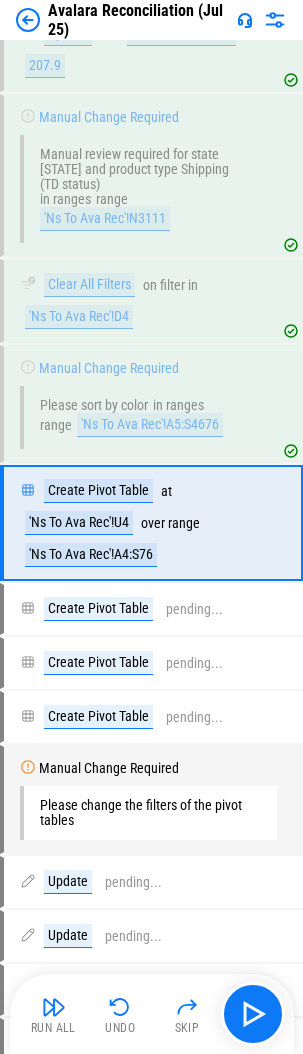 drag, startPoint x: 47, startPoint y: 1008, endPoint x: 36, endPoint y: 1005, distance: 11.401754 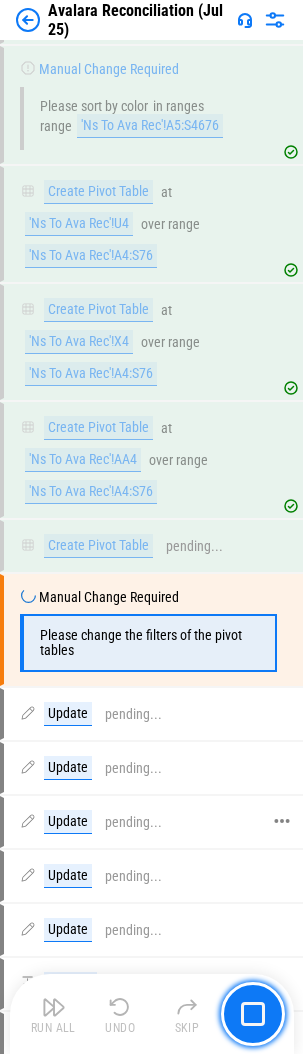 scroll, scrollTop: 18348, scrollLeft: 0, axis: vertical 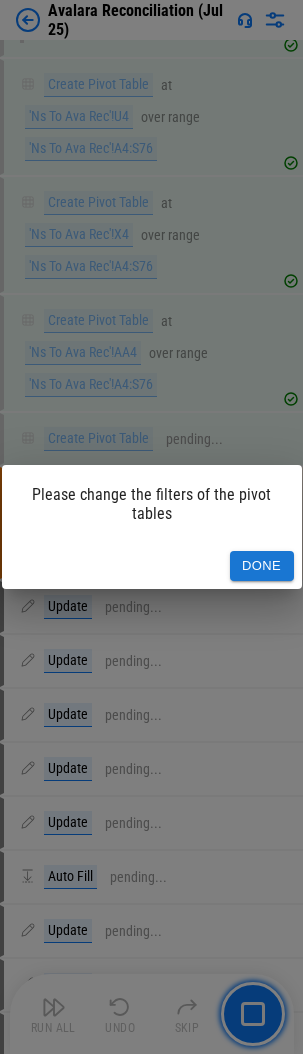 click on "Done" at bounding box center (262, 566) 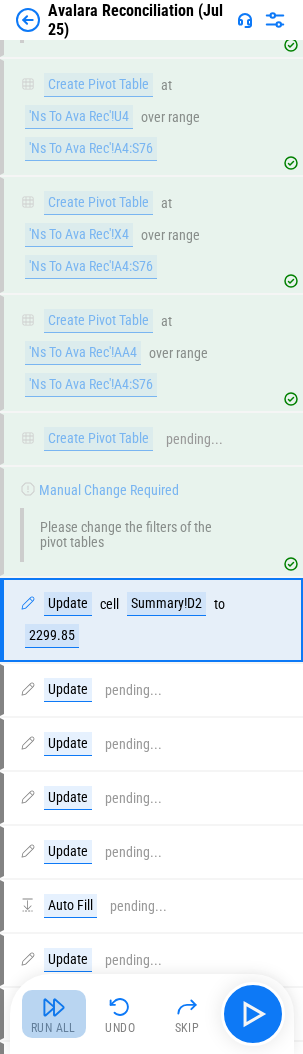 drag, startPoint x: 47, startPoint y: 1023, endPoint x: 26, endPoint y: 1021, distance: 21.095022 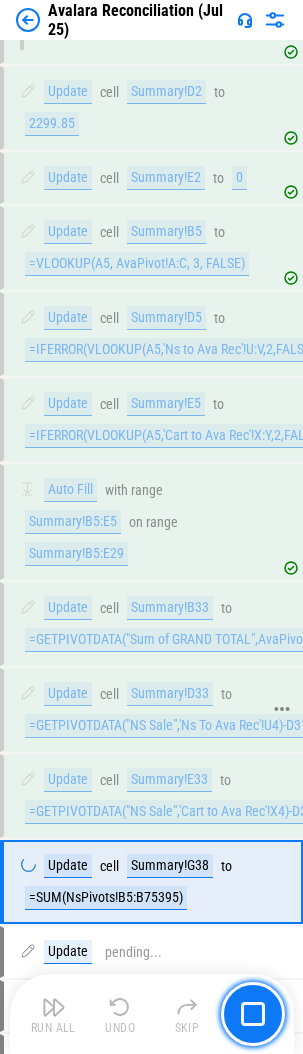scroll, scrollTop: 19219, scrollLeft: 0, axis: vertical 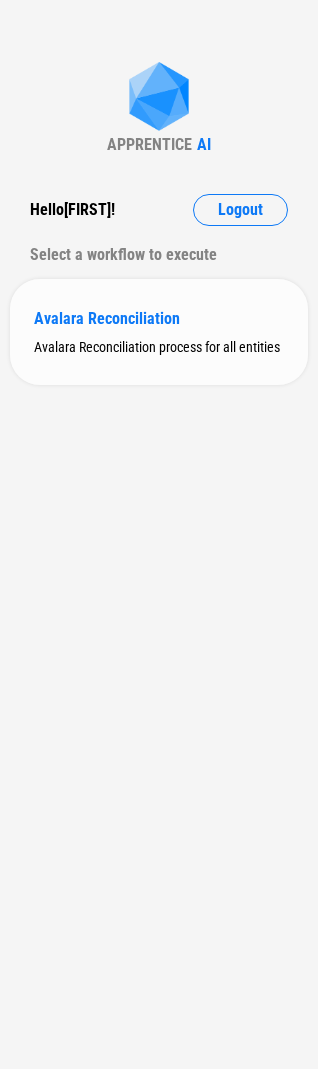 click on "Avalara Reconciliation" at bounding box center (159, 318) 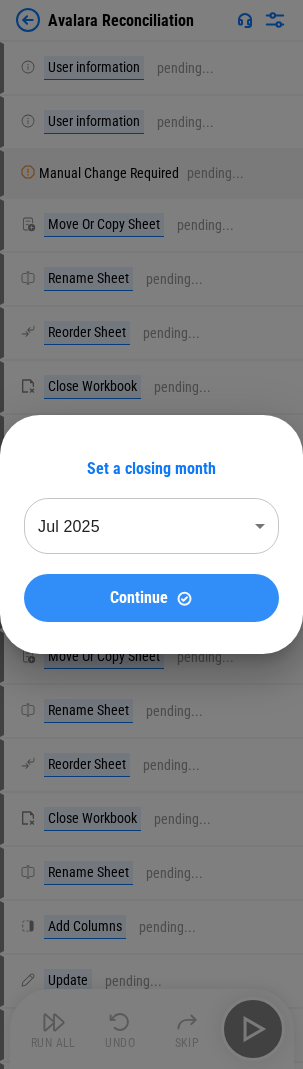 click on "Continue" at bounding box center [139, 598] 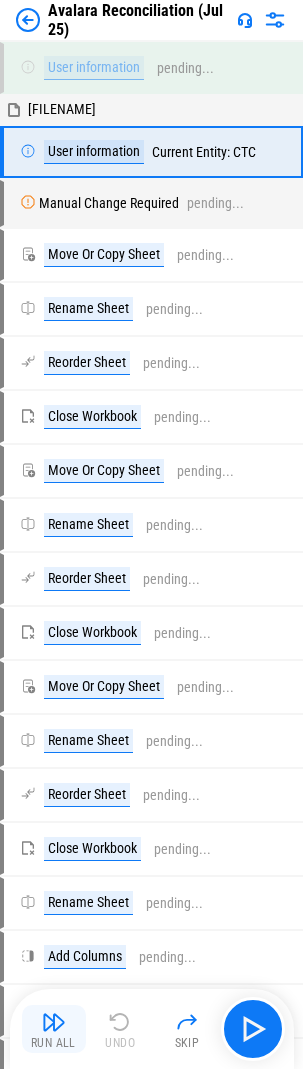 click at bounding box center (54, 1022) 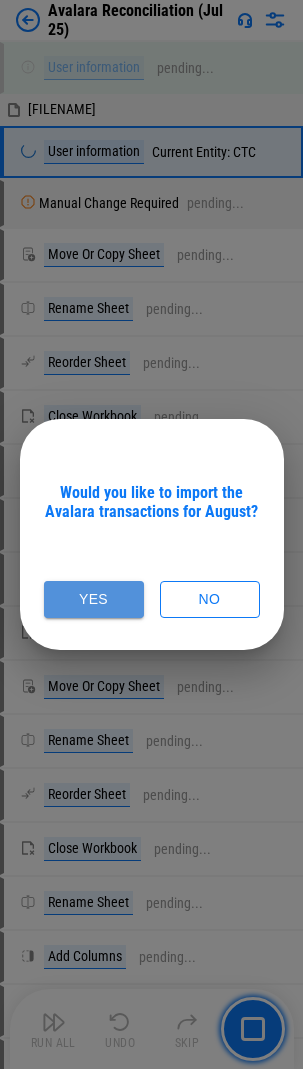 click on "Yes" at bounding box center (94, 599) 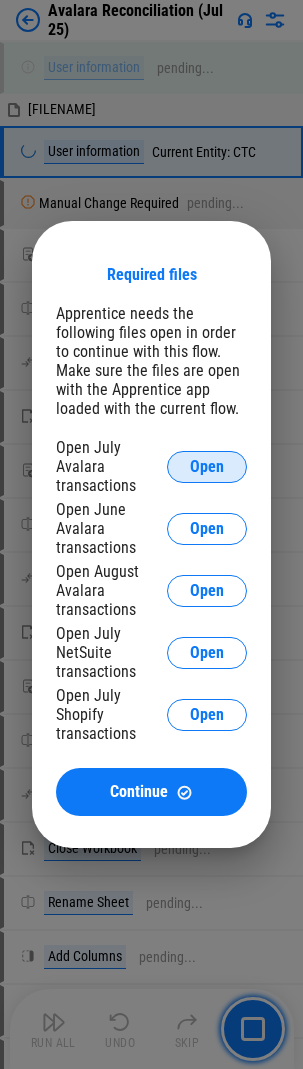 click on "Open" at bounding box center [207, 467] 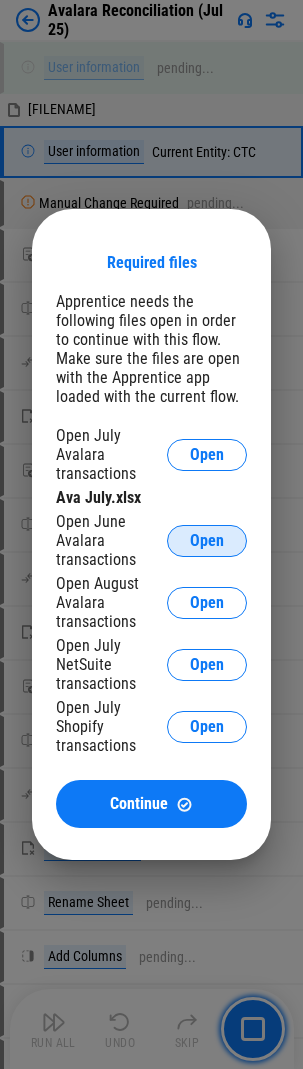 click on "Open" at bounding box center [207, 541] 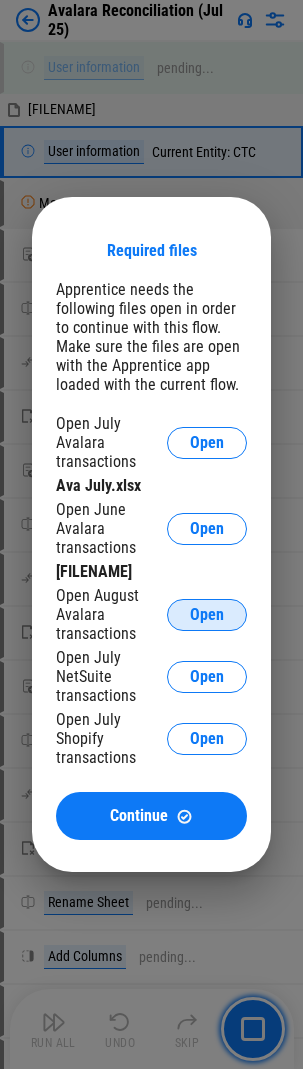 click on "Open" at bounding box center [207, 615] 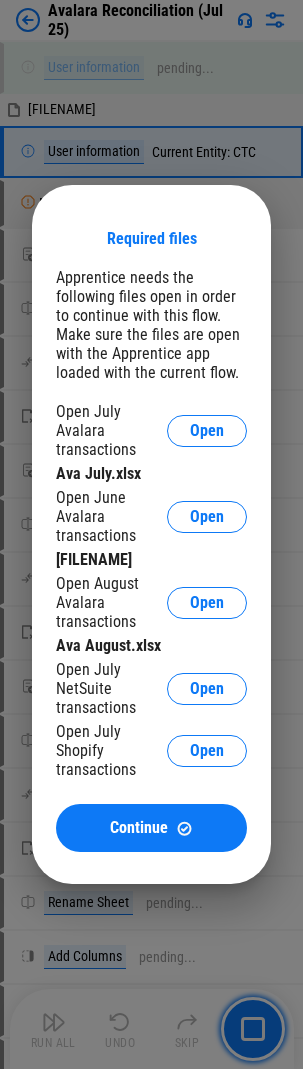 drag, startPoint x: 212, startPoint y: 690, endPoint x: 193, endPoint y: 693, distance: 19.235384 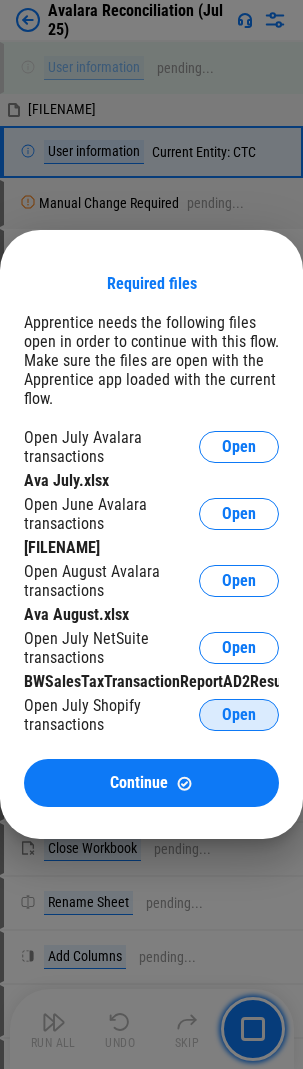 click on "Open" at bounding box center (239, 715) 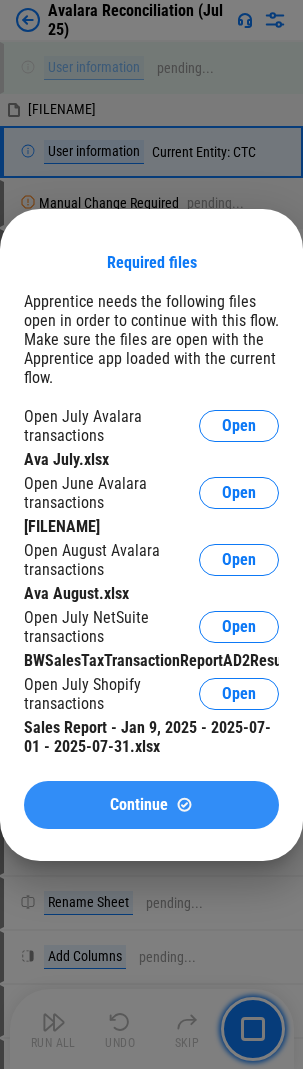 click on "Continue" at bounding box center (151, 804) 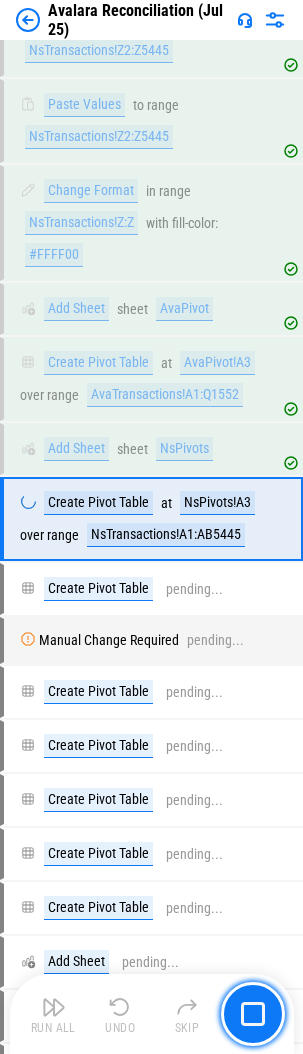 scroll, scrollTop: 28408, scrollLeft: 0, axis: vertical 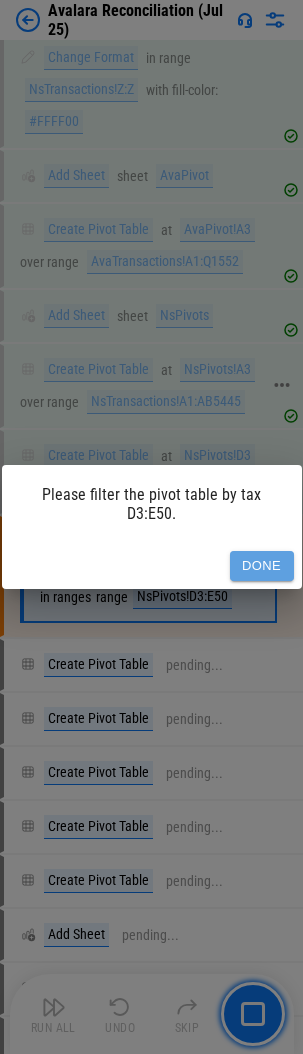 click on "Done" at bounding box center (262, 566) 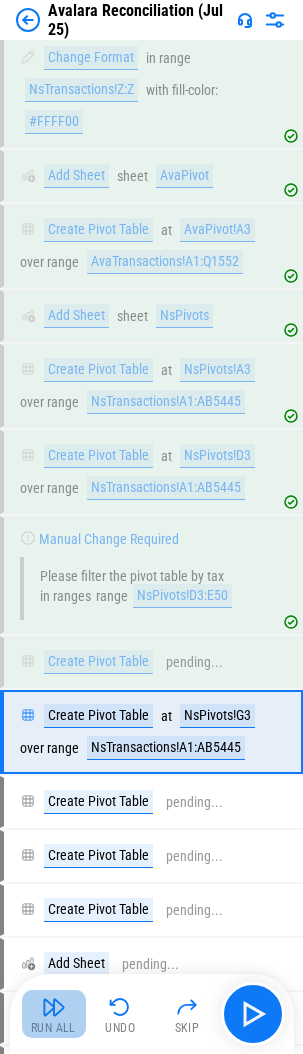click at bounding box center (54, 1007) 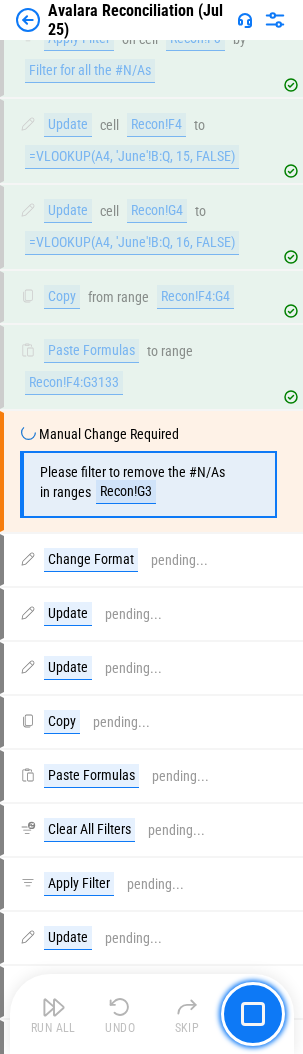 scroll, scrollTop: 30969, scrollLeft: 0, axis: vertical 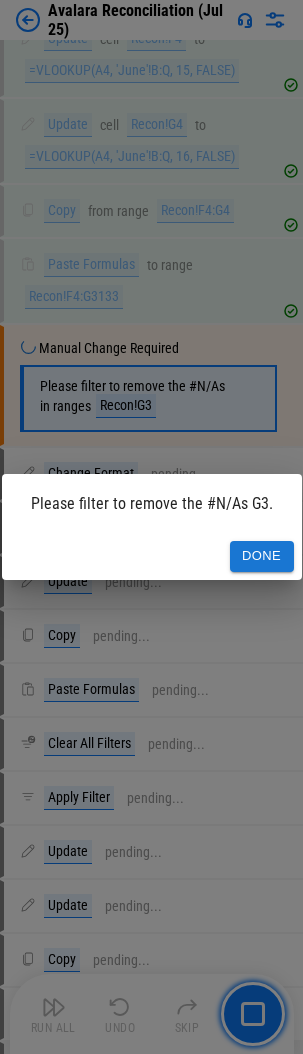 click on "Done" at bounding box center (262, 556) 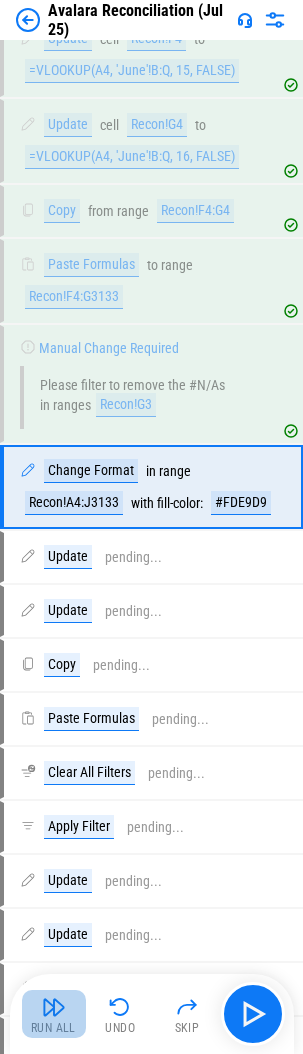 drag, startPoint x: 57, startPoint y: 1021, endPoint x: 47, endPoint y: 1019, distance: 10.198039 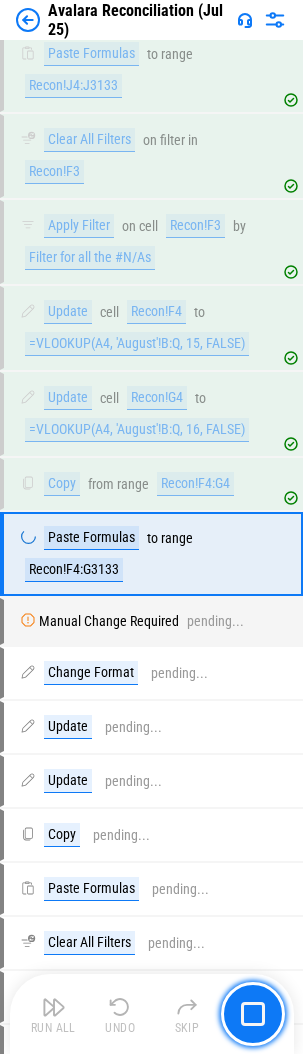 scroll, scrollTop: 31898, scrollLeft: 0, axis: vertical 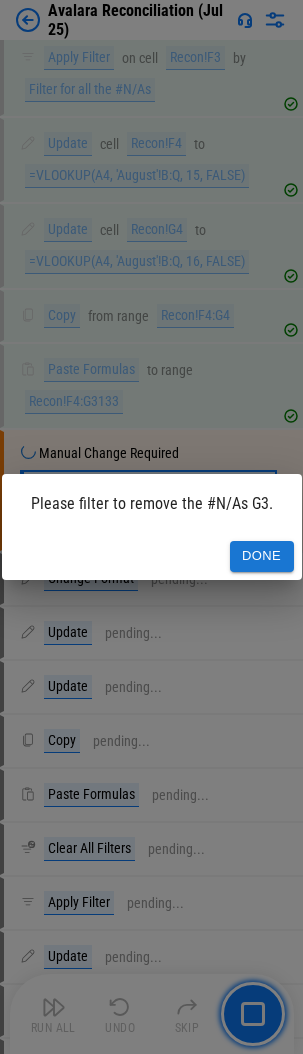 click on "Done" at bounding box center [262, 556] 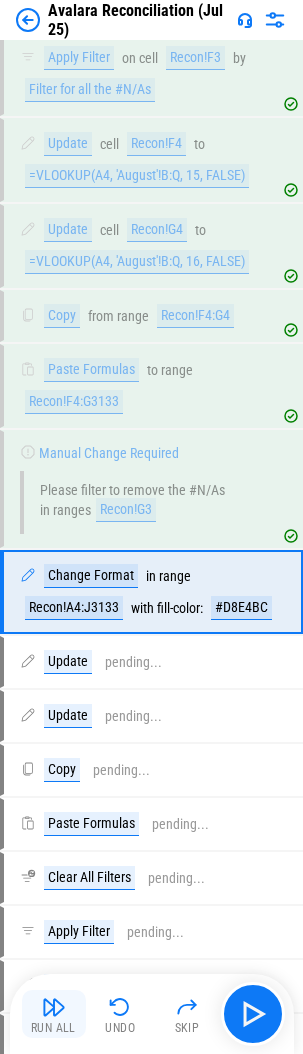 click at bounding box center [54, 1007] 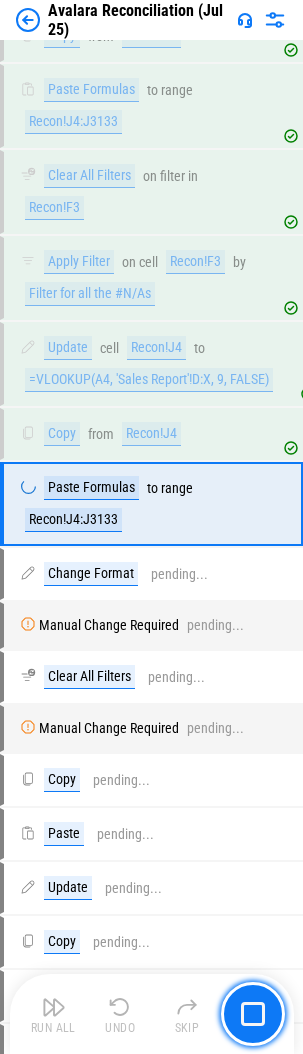 scroll, scrollTop: 32846, scrollLeft: 0, axis: vertical 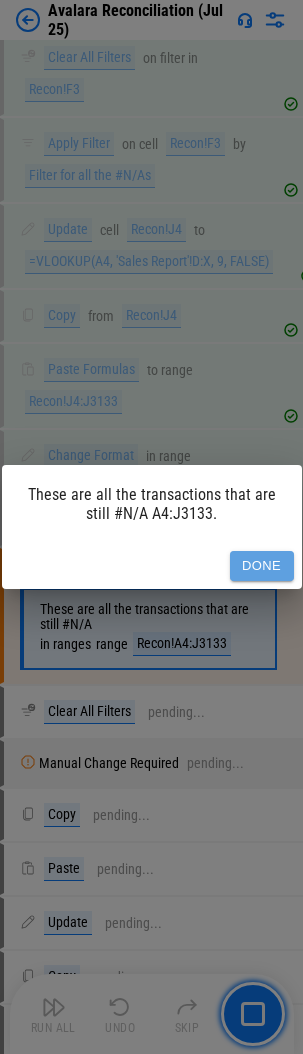 click on "Done" at bounding box center (262, 566) 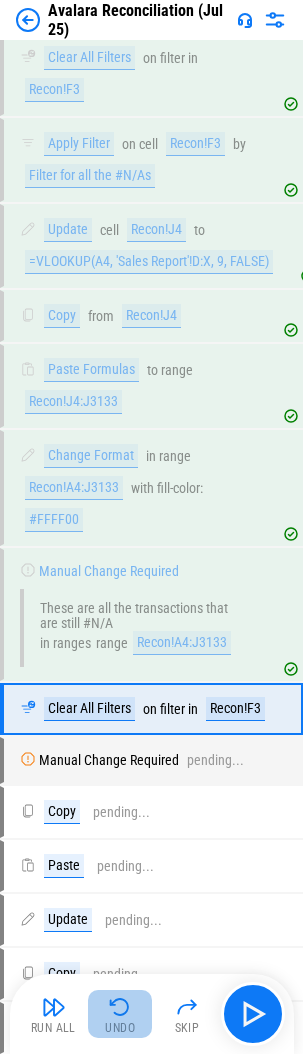 click at bounding box center (120, 1007) 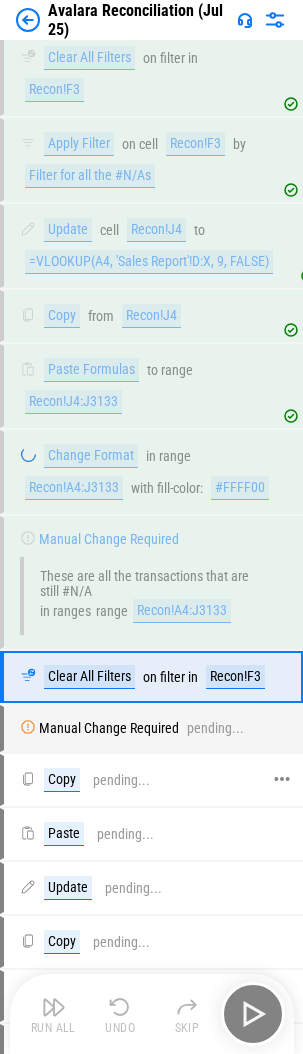 scroll, scrollTop: 33146, scrollLeft: 0, axis: vertical 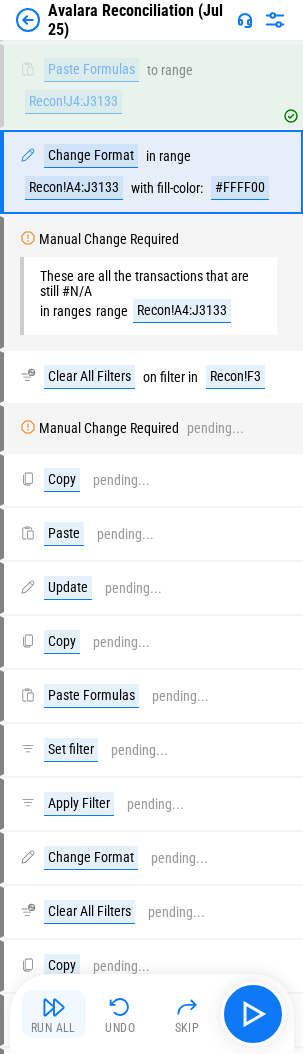 click on "Run All" at bounding box center (53, 1028) 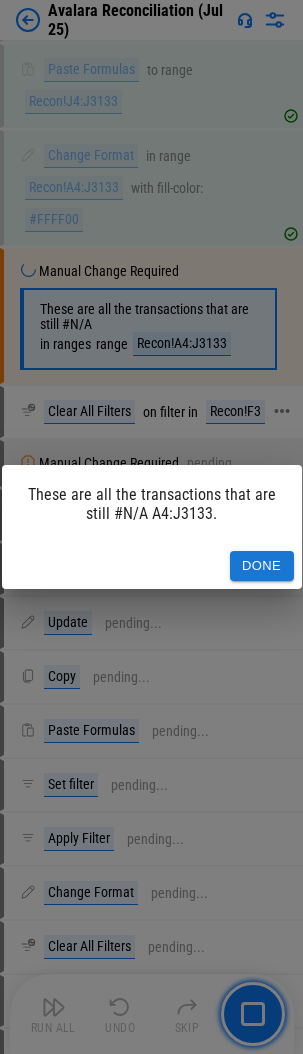 drag, startPoint x: 264, startPoint y: 561, endPoint x: 249, endPoint y: 559, distance: 15.132746 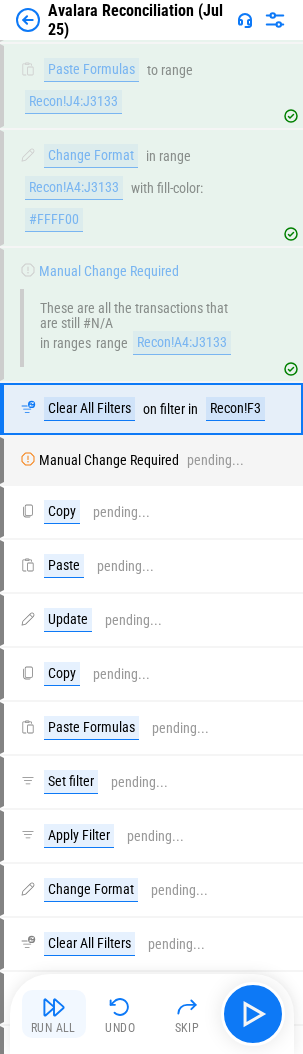 click on "Run All" at bounding box center [54, 1014] 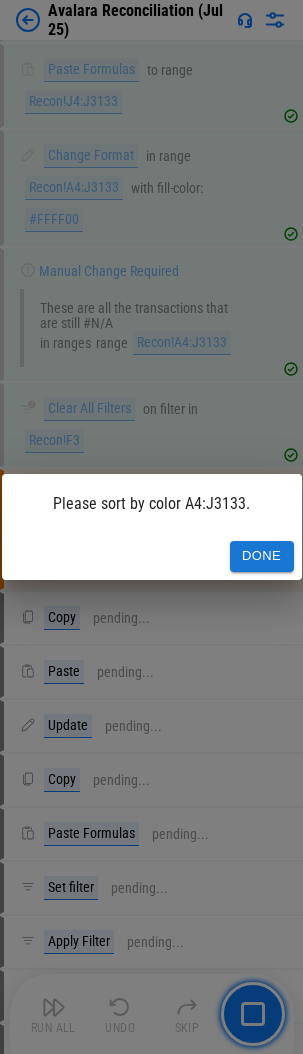 click on "Done" at bounding box center [262, 556] 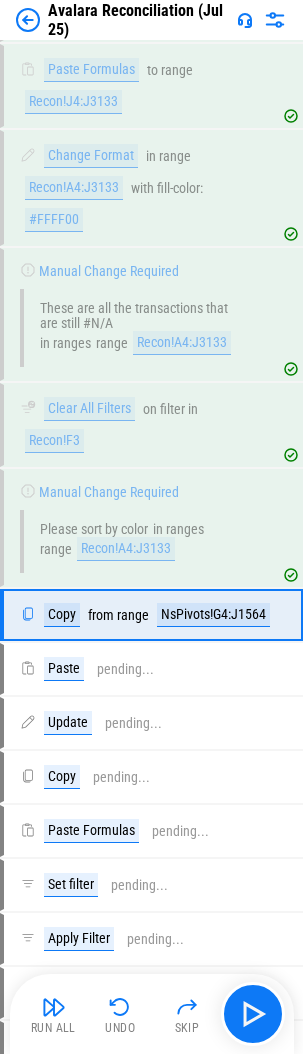 click at bounding box center [54, 1007] 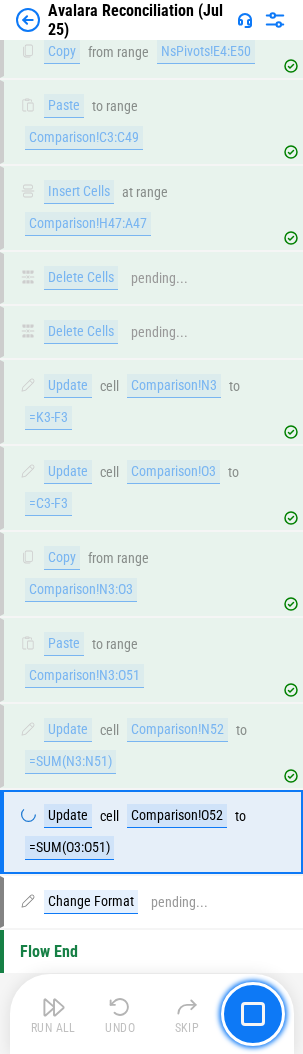 scroll, scrollTop: 35095, scrollLeft: 0, axis: vertical 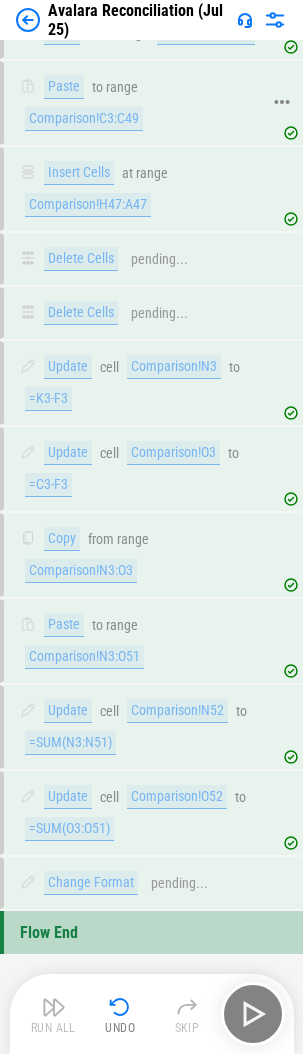 click 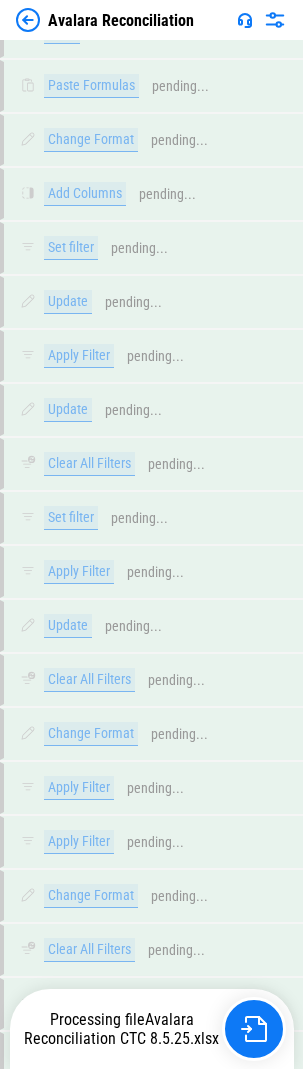 scroll, scrollTop: 5230, scrollLeft: 0, axis: vertical 